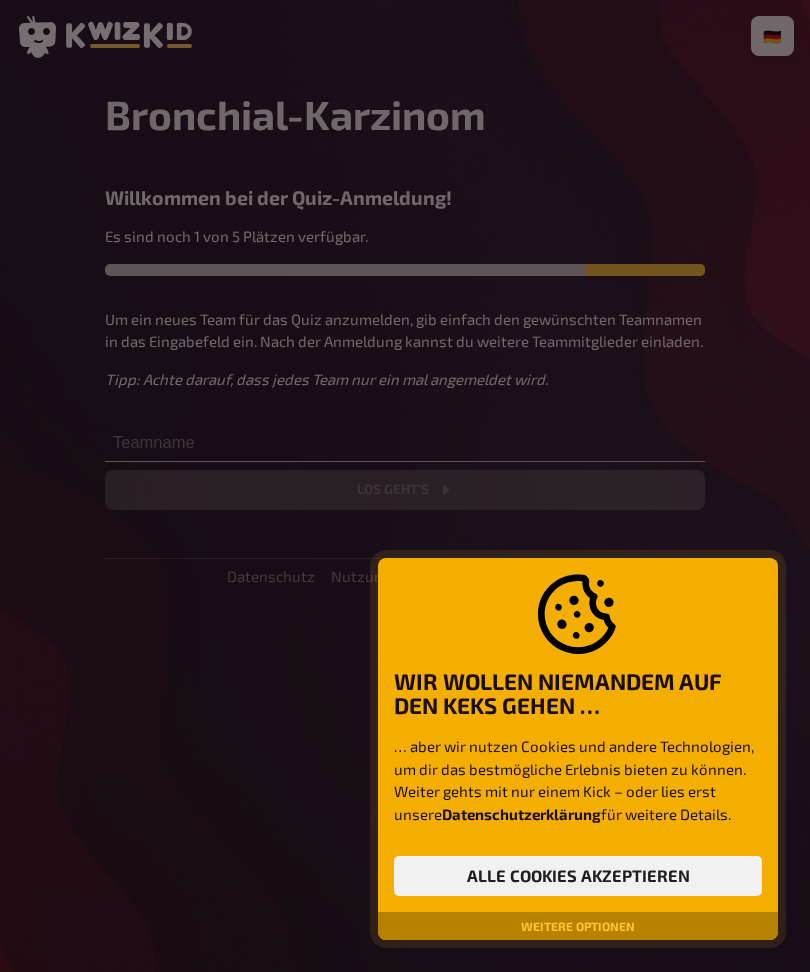 scroll, scrollTop: 0, scrollLeft: 0, axis: both 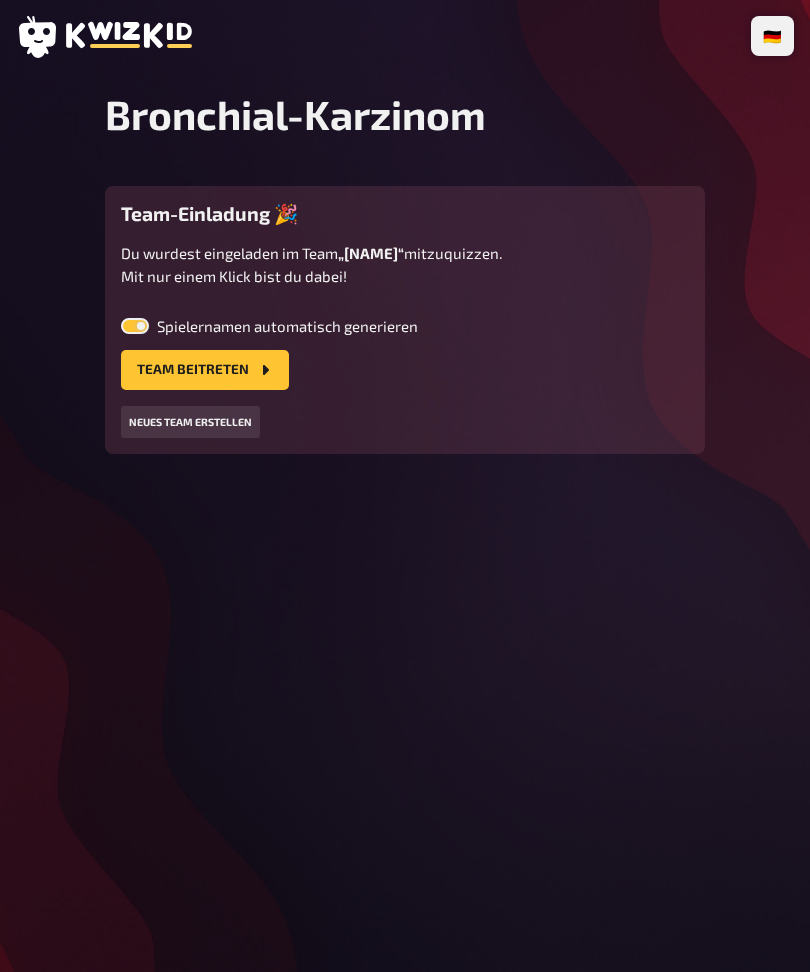 click on "Team beitreten" at bounding box center (205, 370) 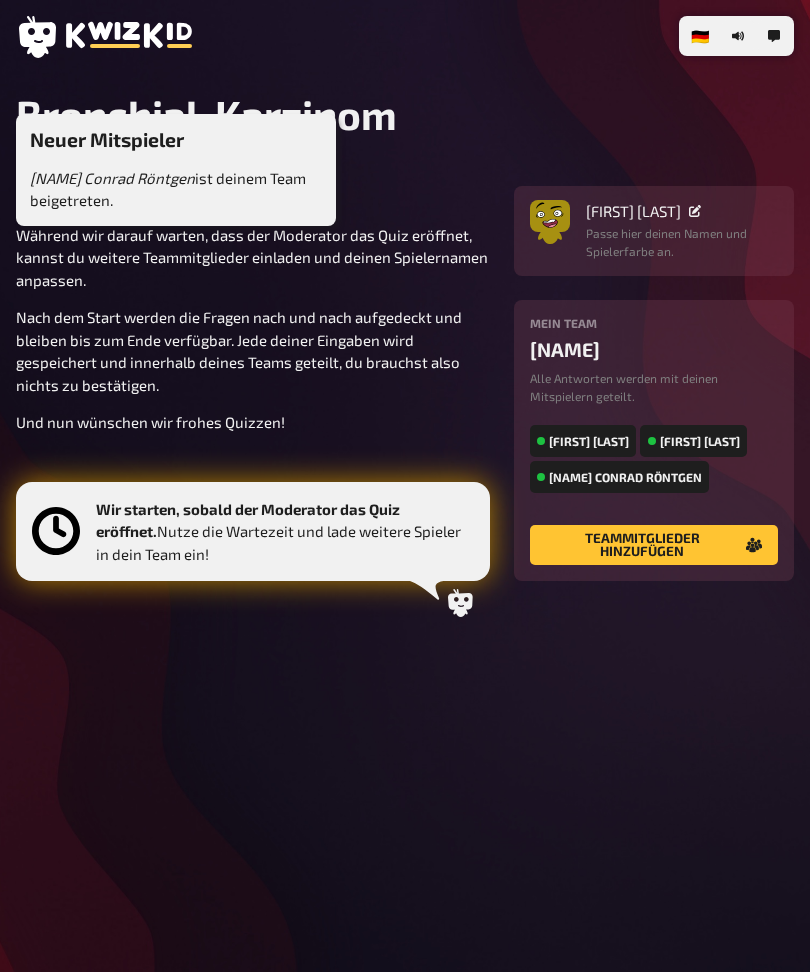 click 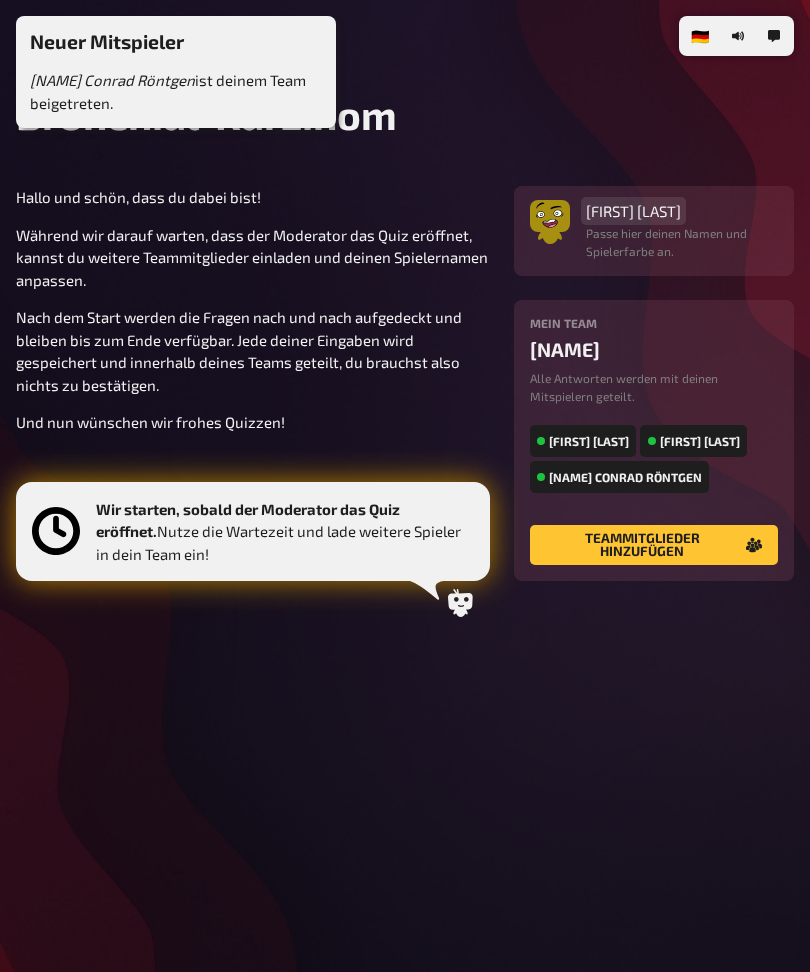 type 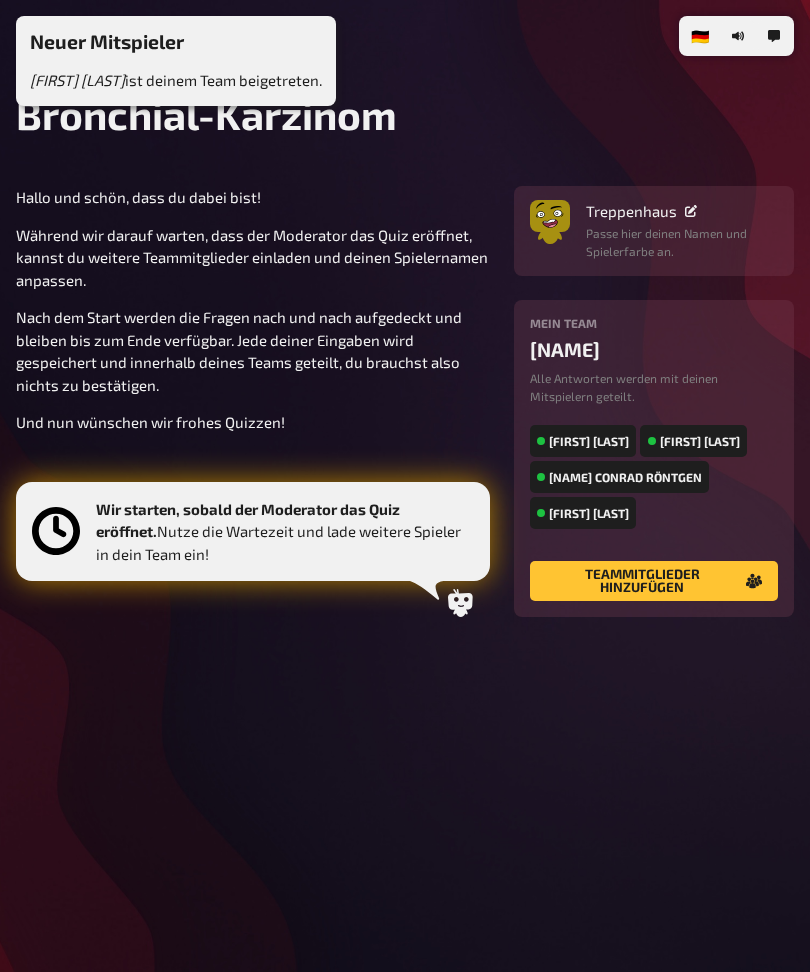 click at bounding box center [550, 216] 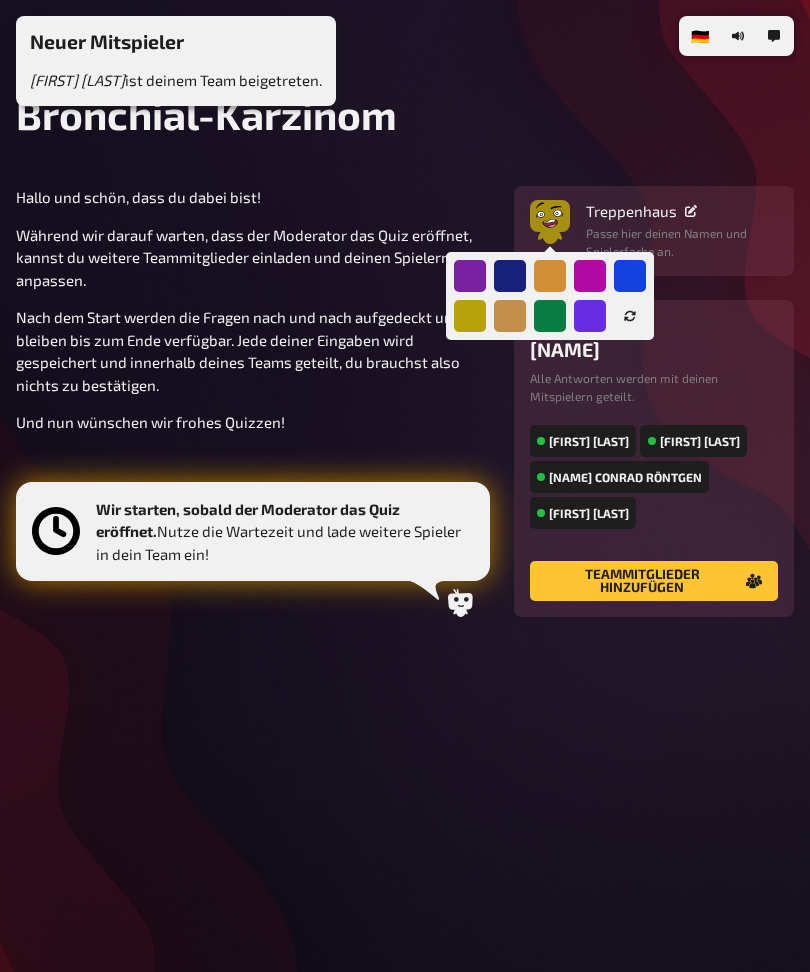 click 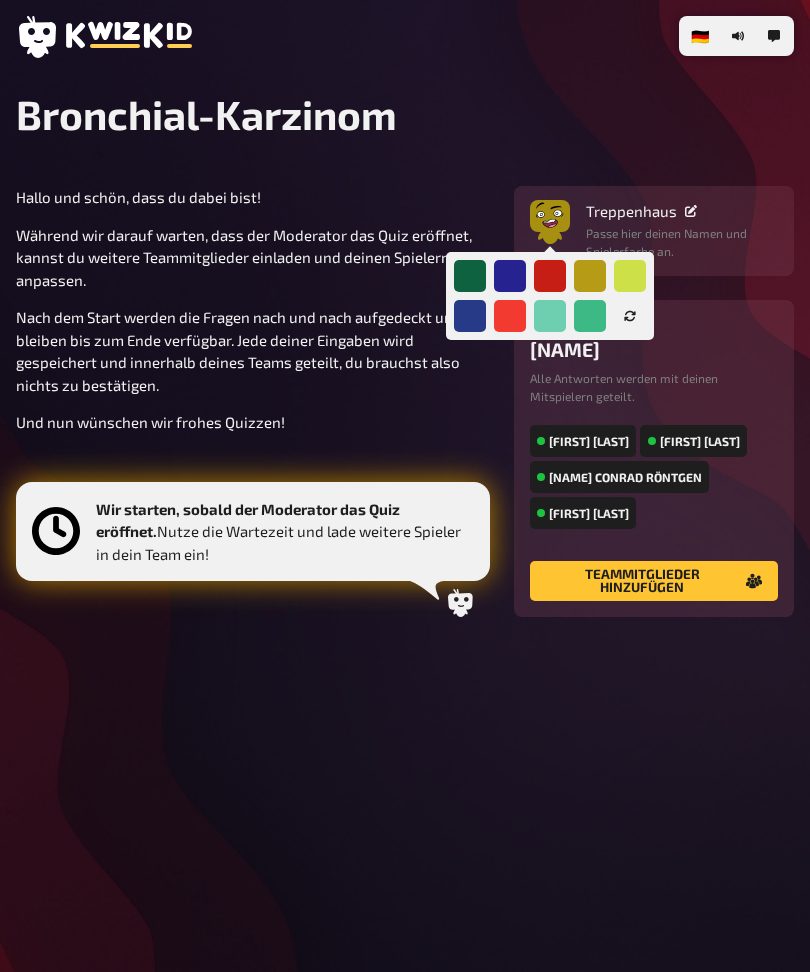 click at bounding box center (510, 276) 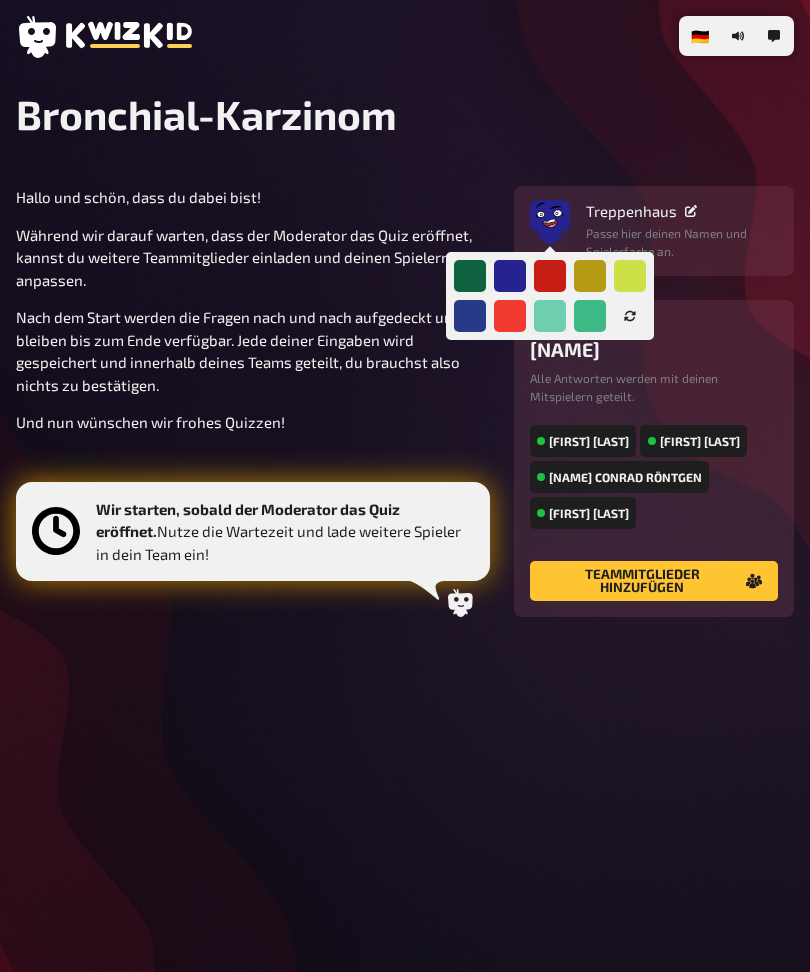 click on "Mein Team [NAME] Alle Antworten werden mit deinen Mitspielern geteilt. [FIRST] [LAST] [FIRST] [LAST] [FIRST] [LAST]" at bounding box center (654, 430) 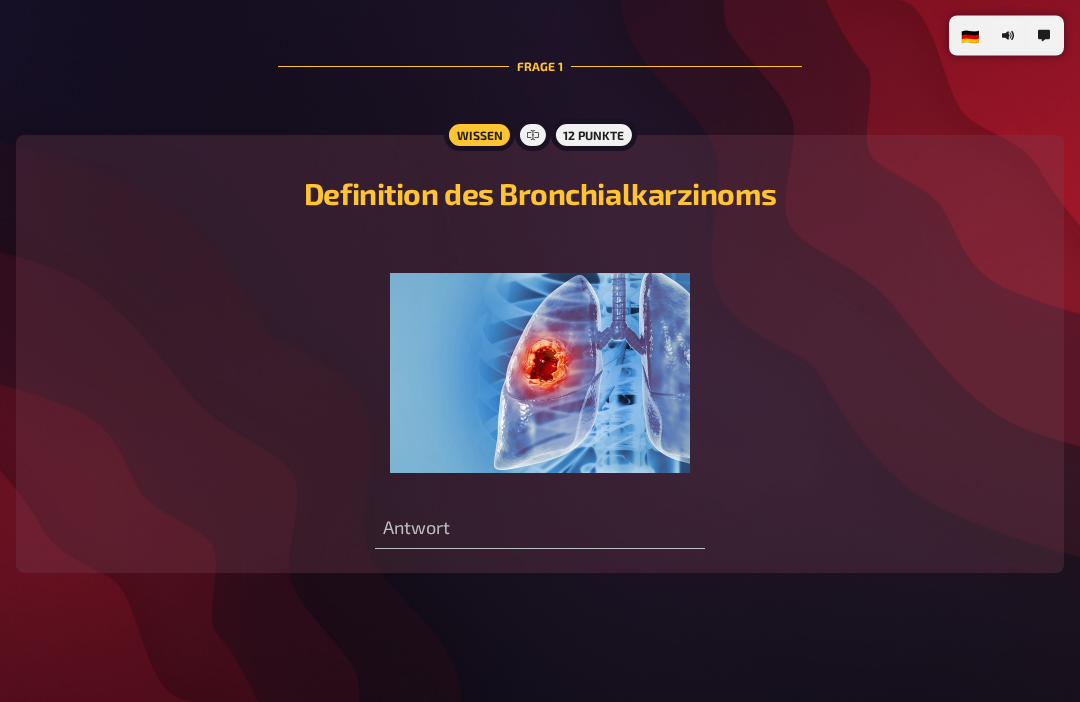 scroll, scrollTop: 569, scrollLeft: 0, axis: vertical 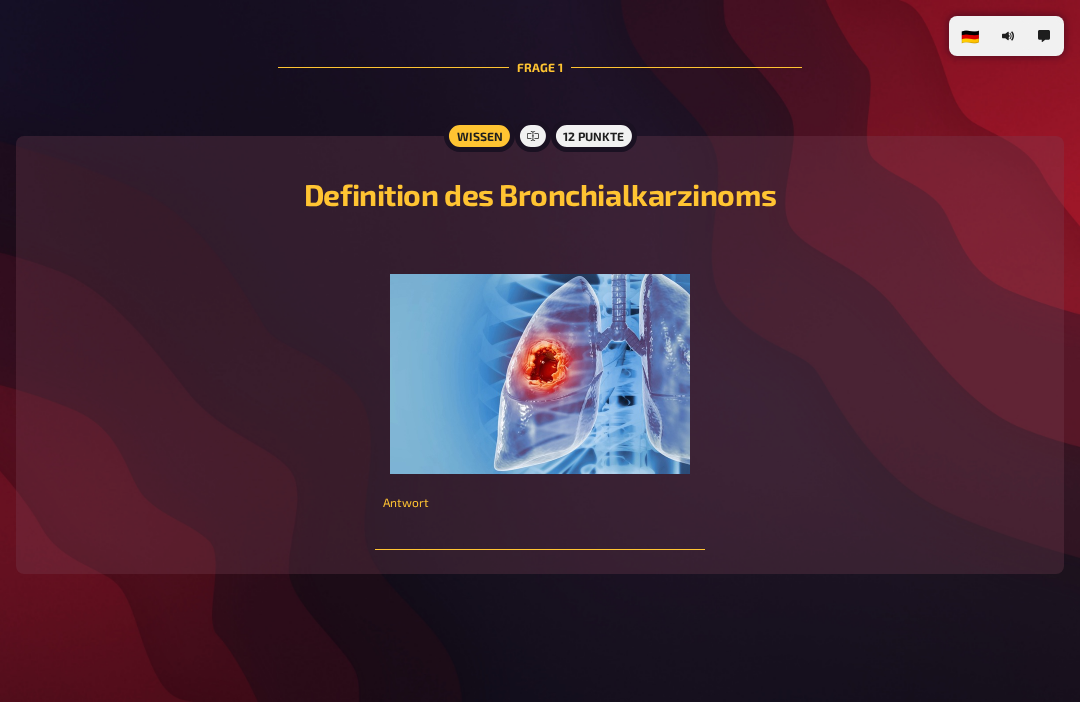 click at bounding box center [540, 530] 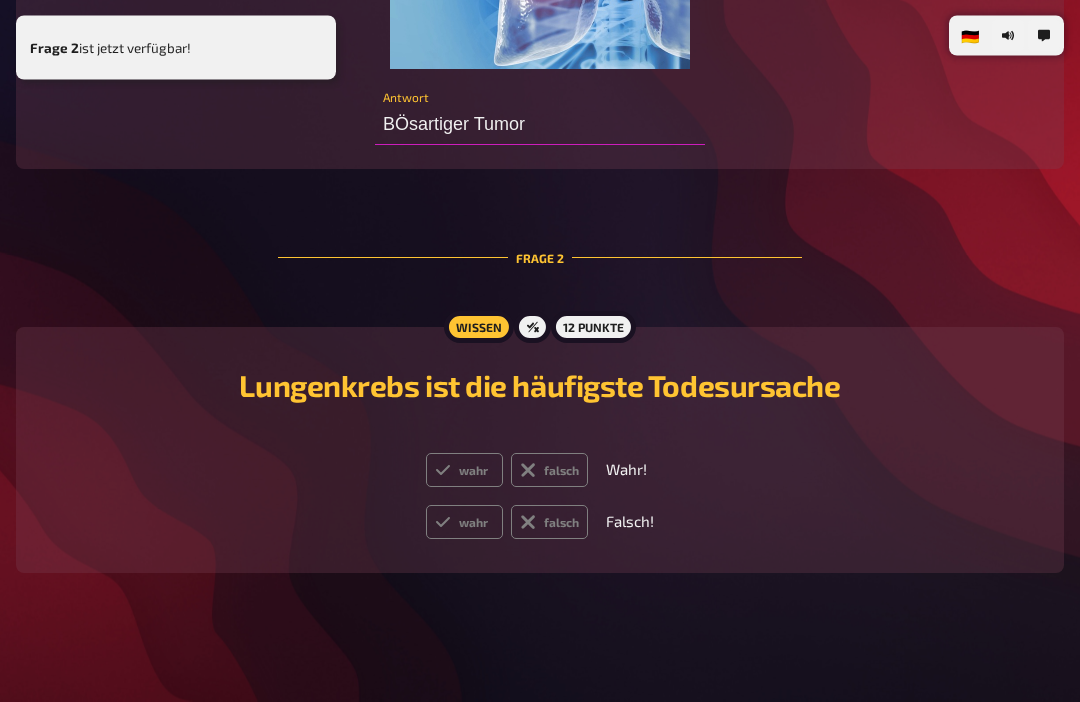 scroll, scrollTop: 975, scrollLeft: 0, axis: vertical 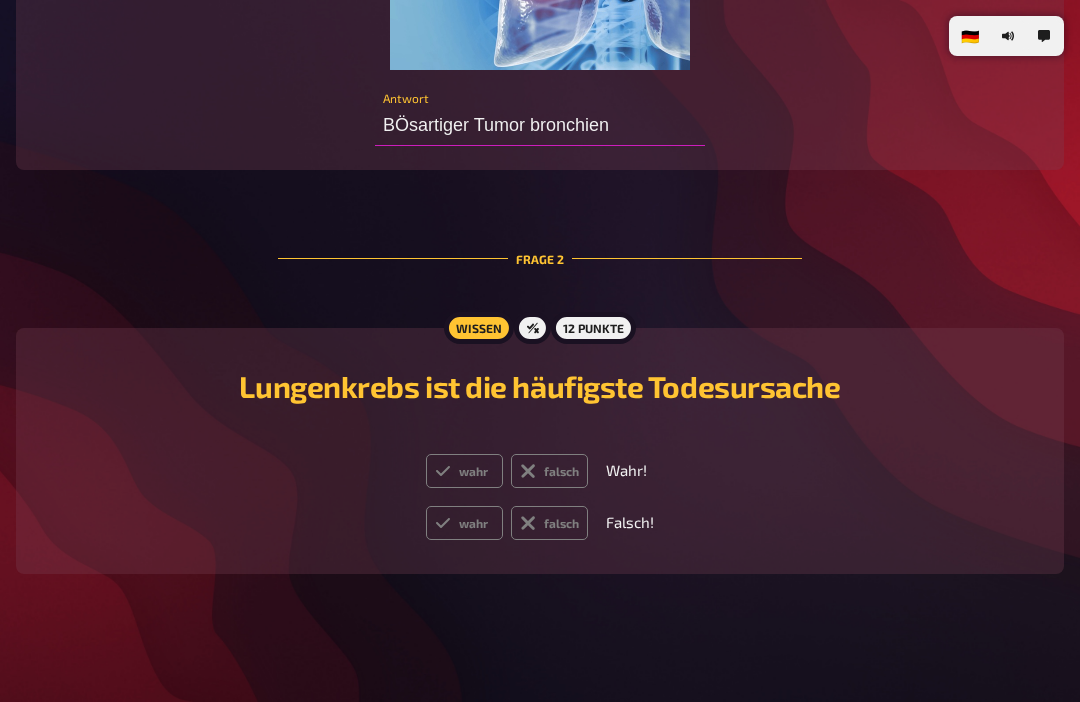 type on "BÖsartiger Tumor Bronchien" 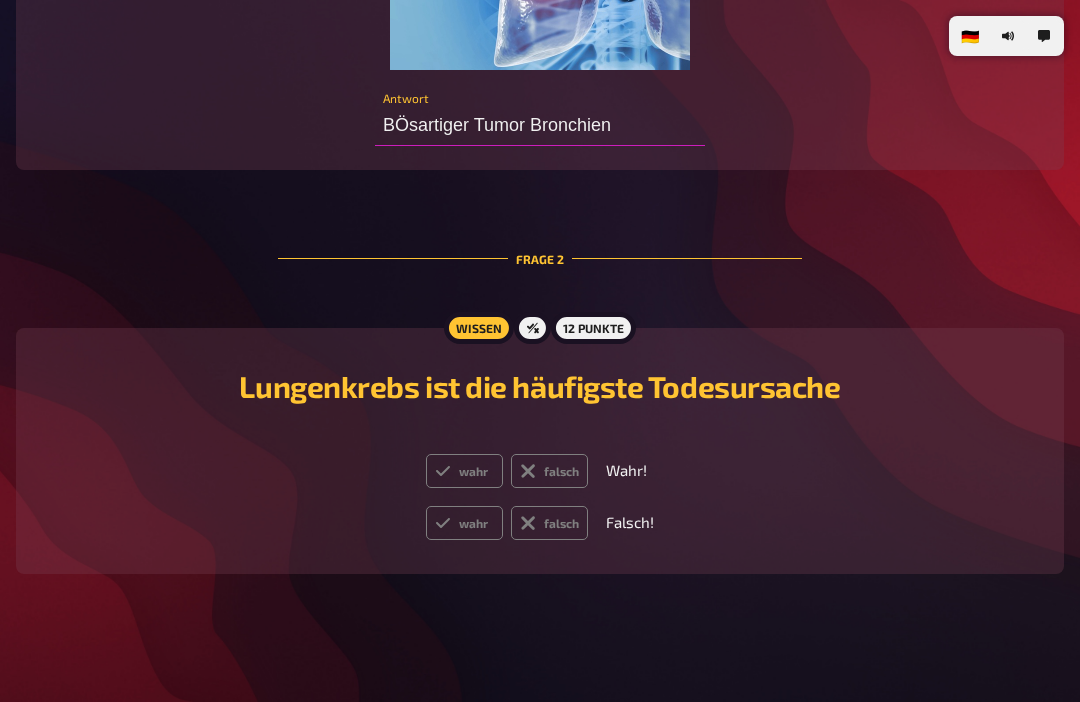 click on "wahr" at bounding box center [464, 471] 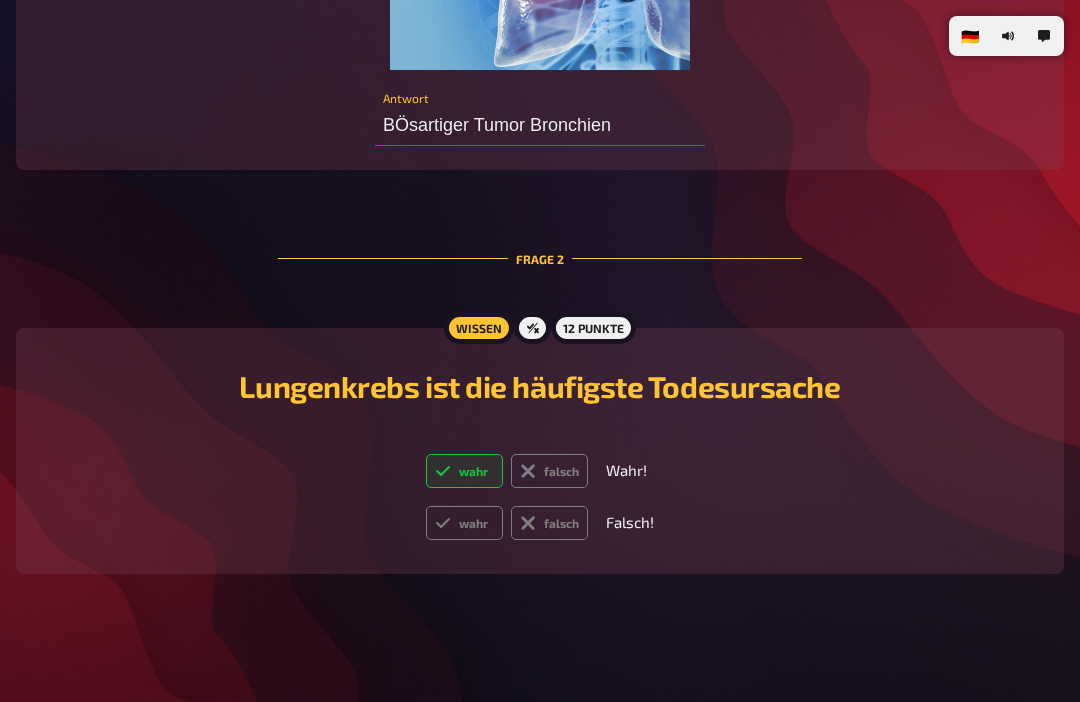 radio on "true" 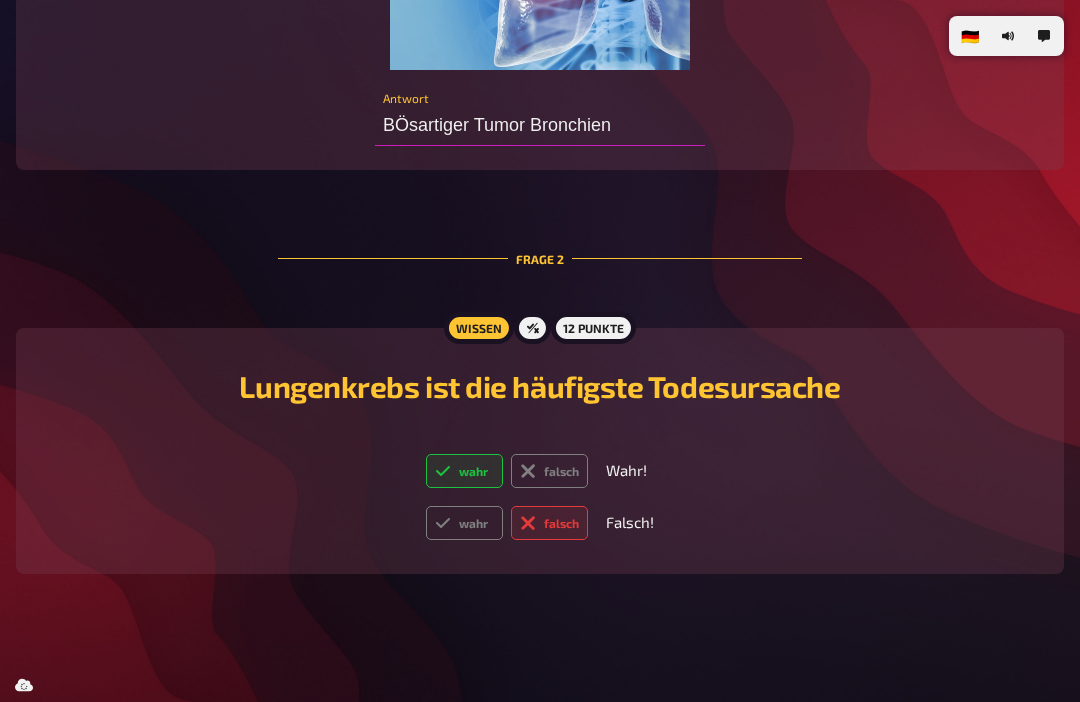 radio on "true" 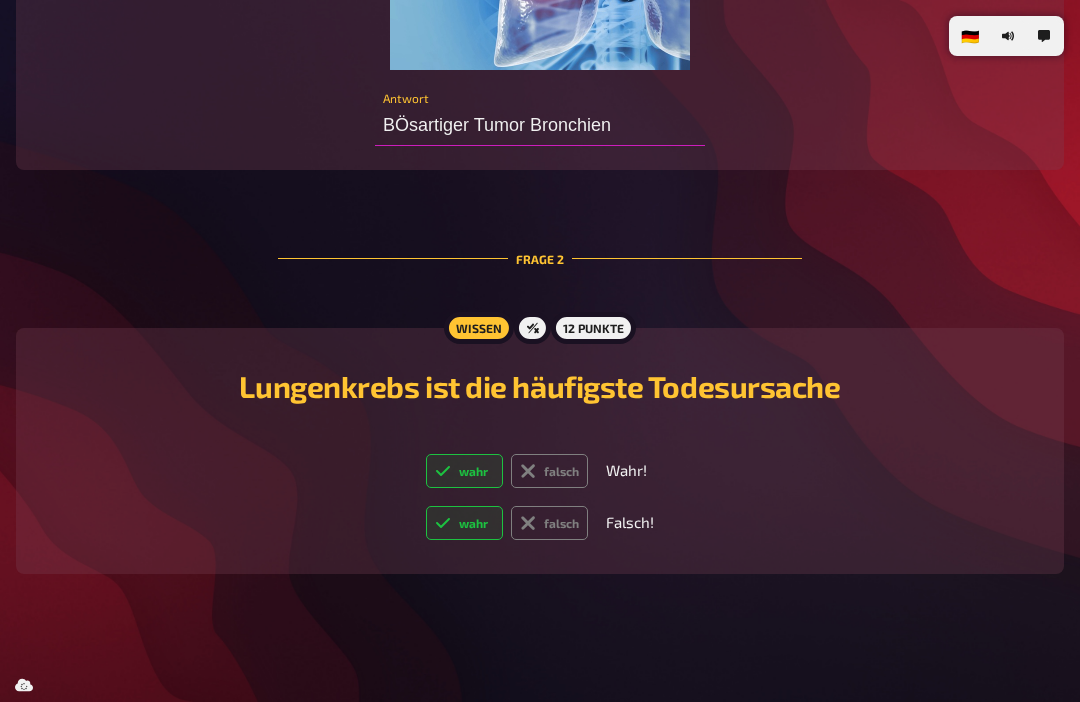 radio on "false" 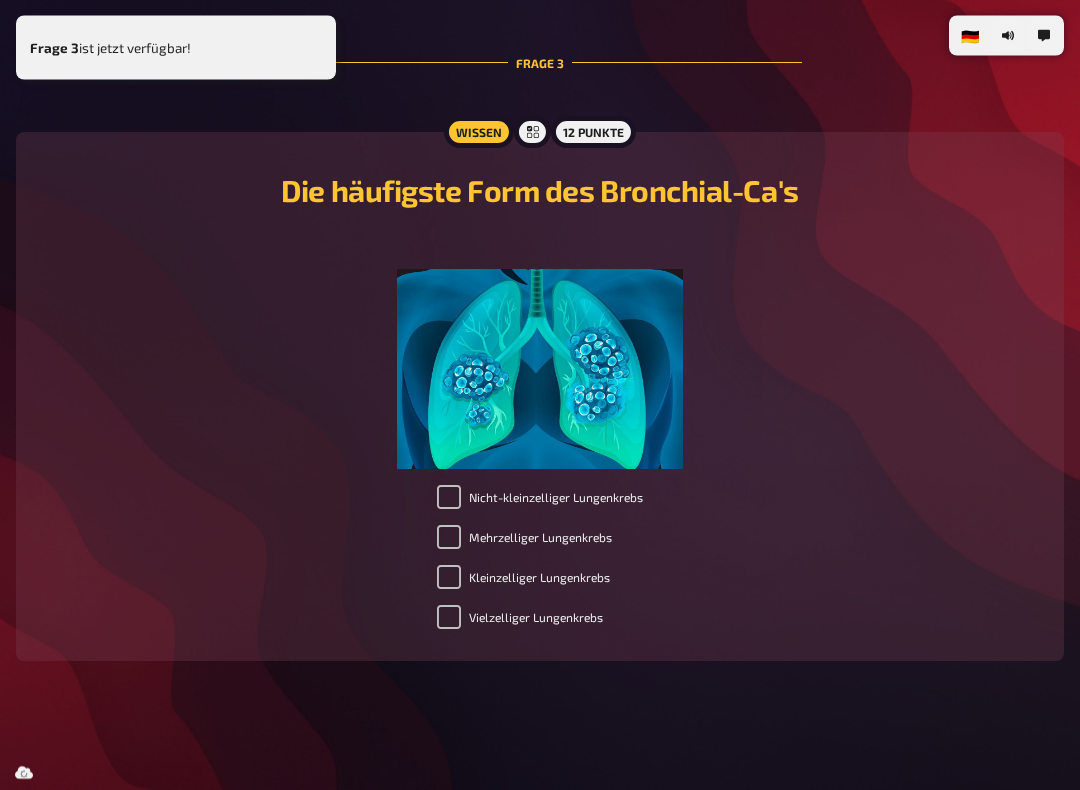scroll, scrollTop: 1569, scrollLeft: 0, axis: vertical 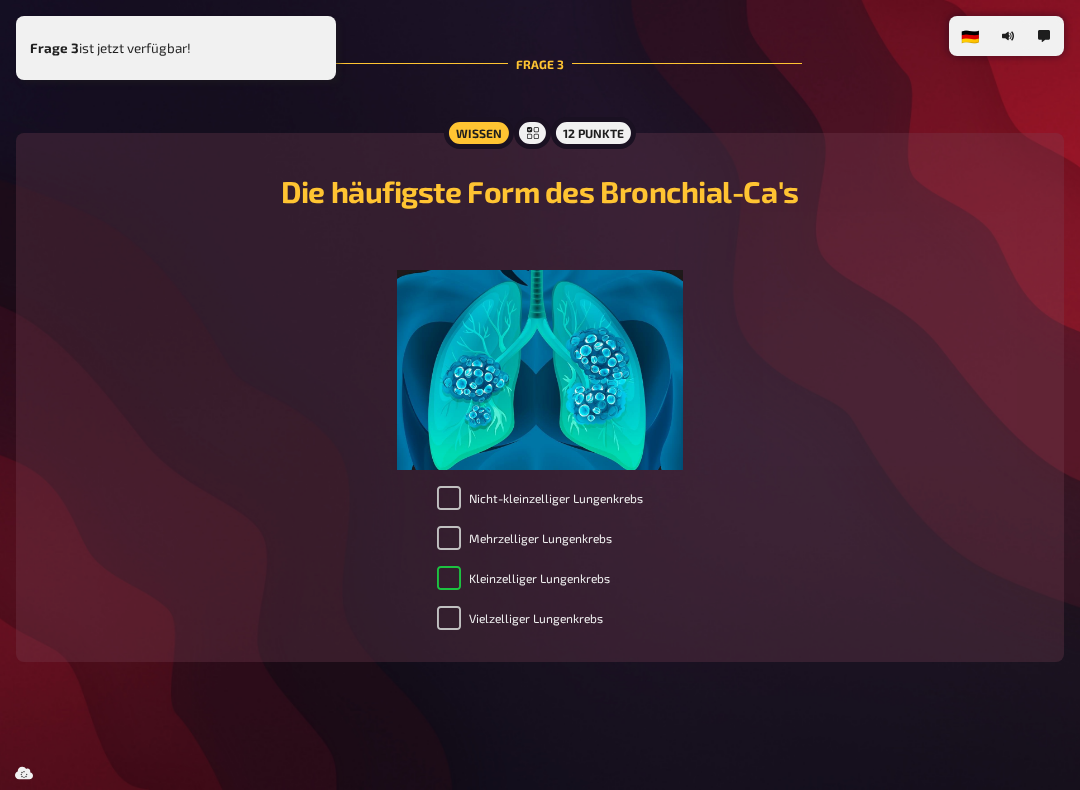 checkbox on "true" 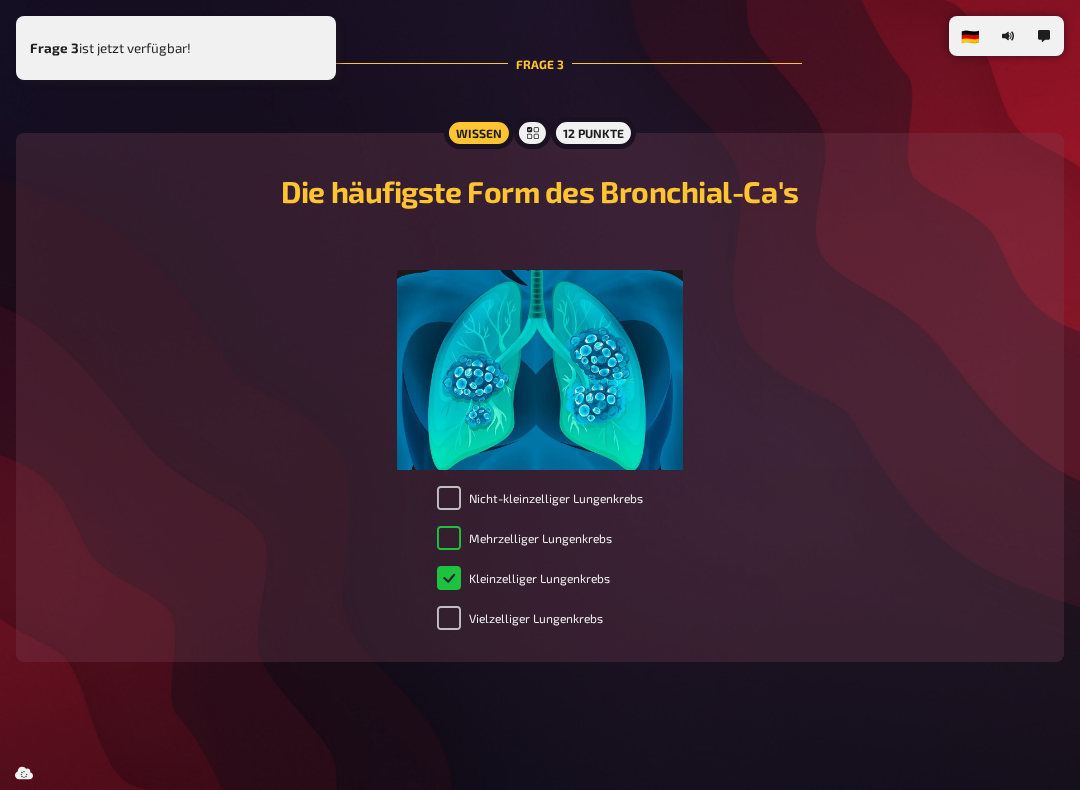 checkbox on "true" 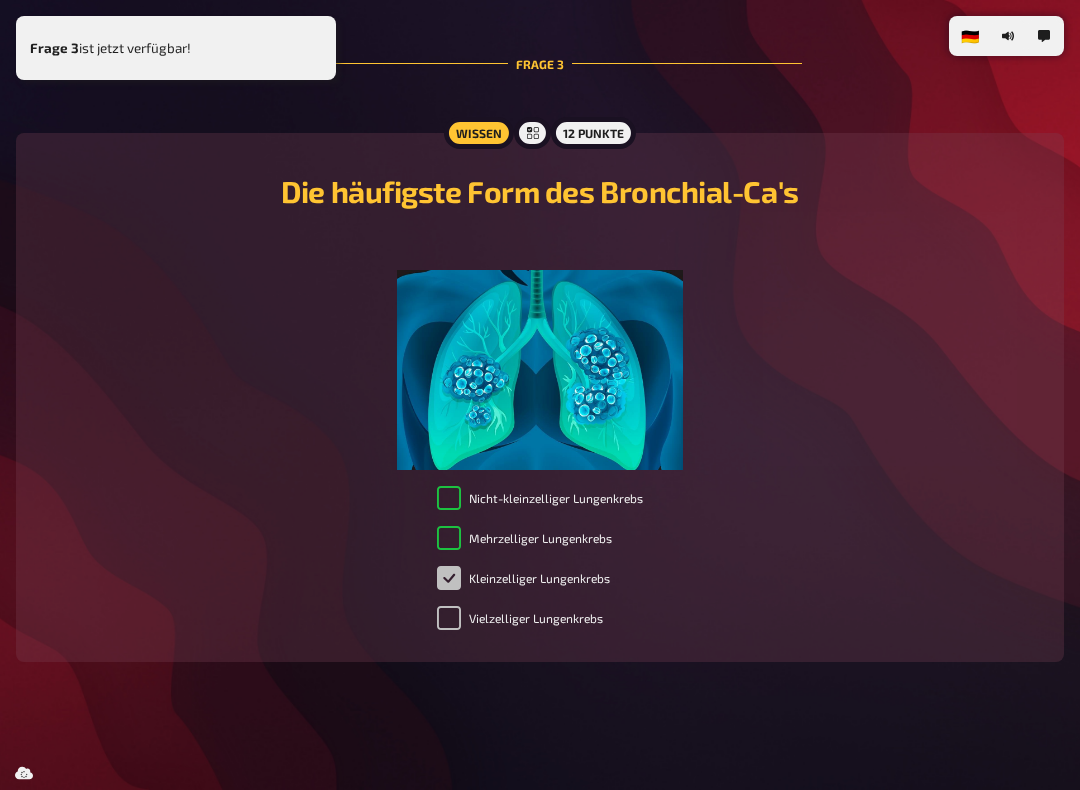 checkbox on "true" 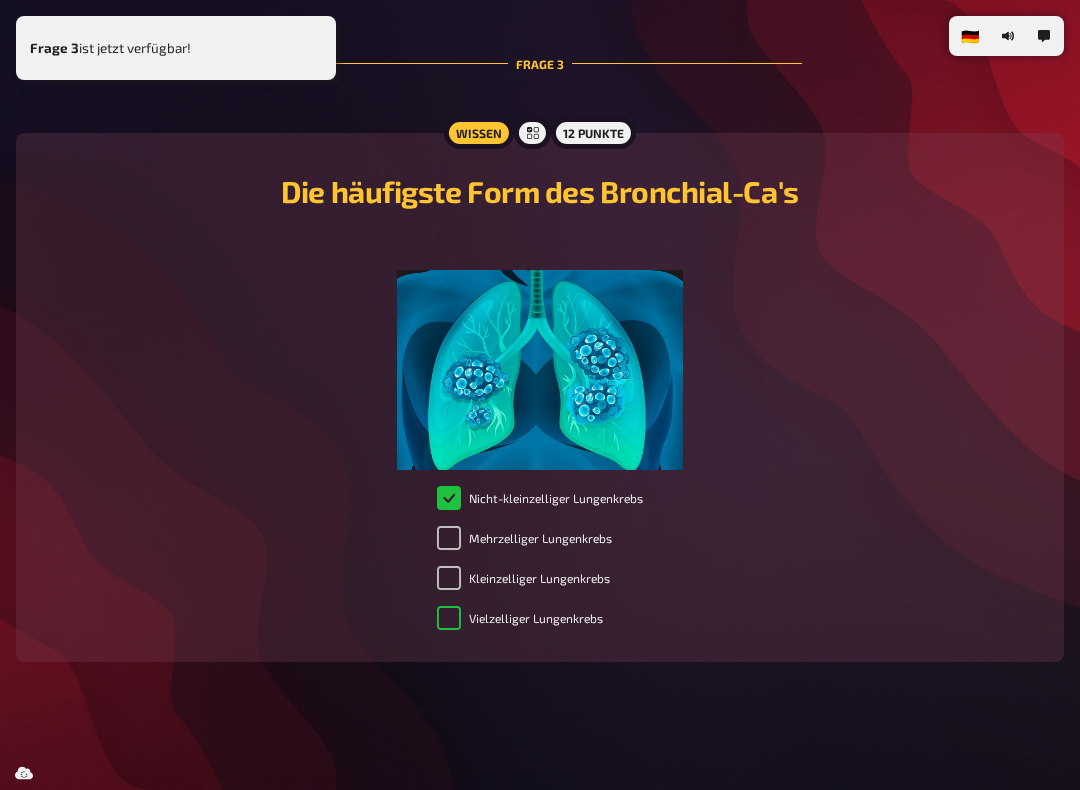 checkbox on "false" 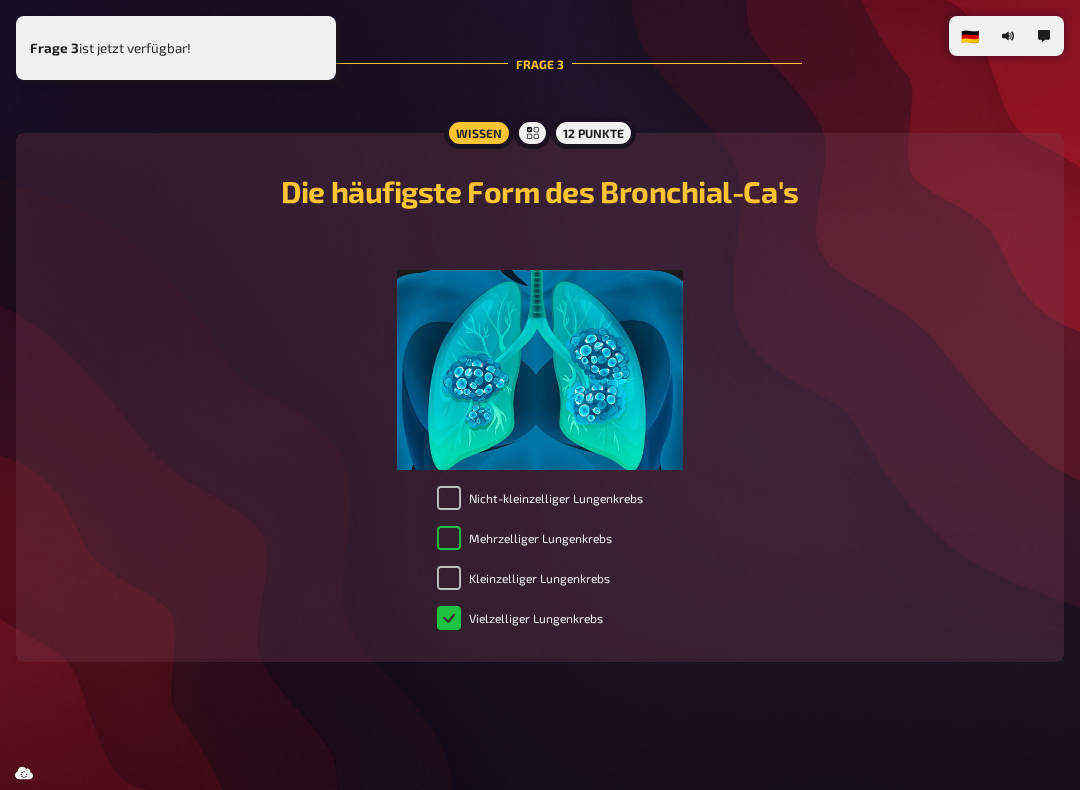checkbox on "true" 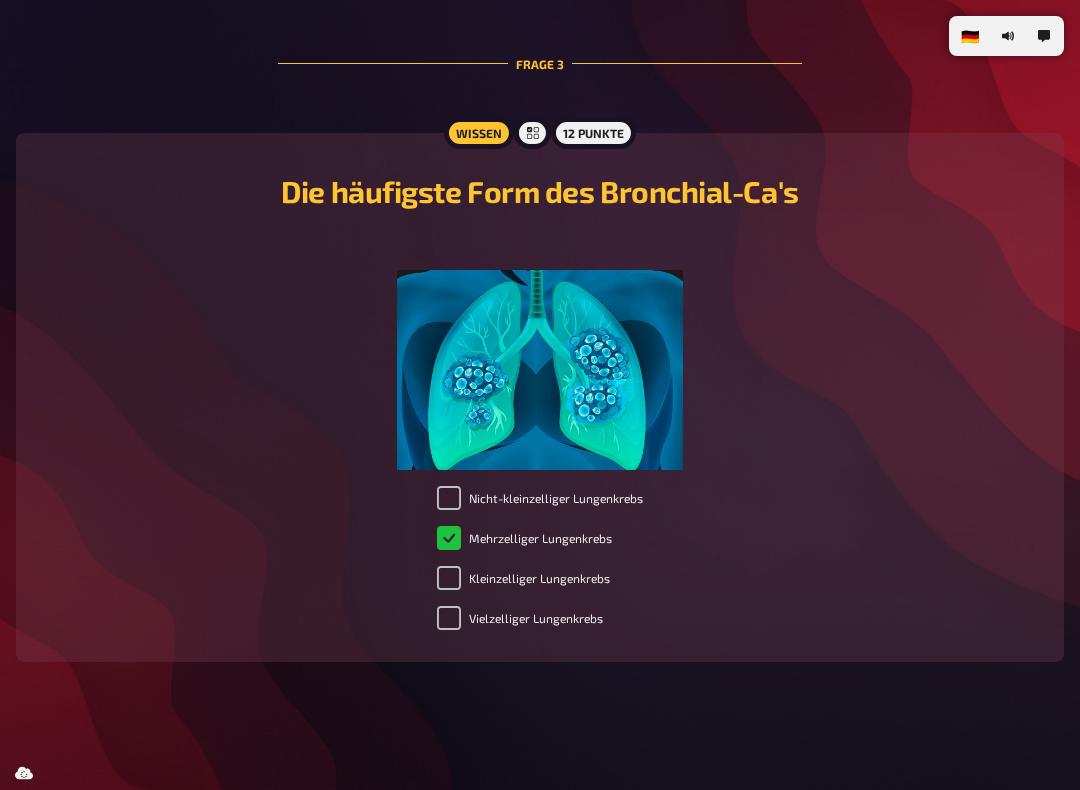click on "Kleinzelliger Lungenkrebs" at bounding box center [449, 578] 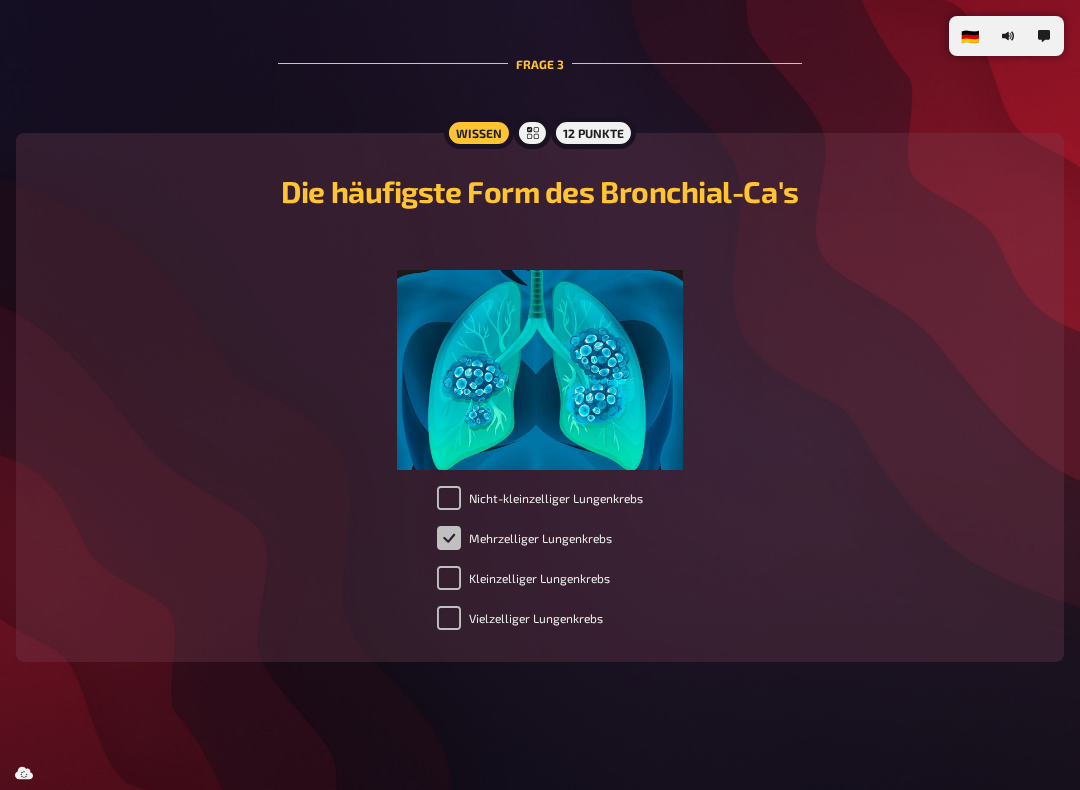 checkbox on "true" 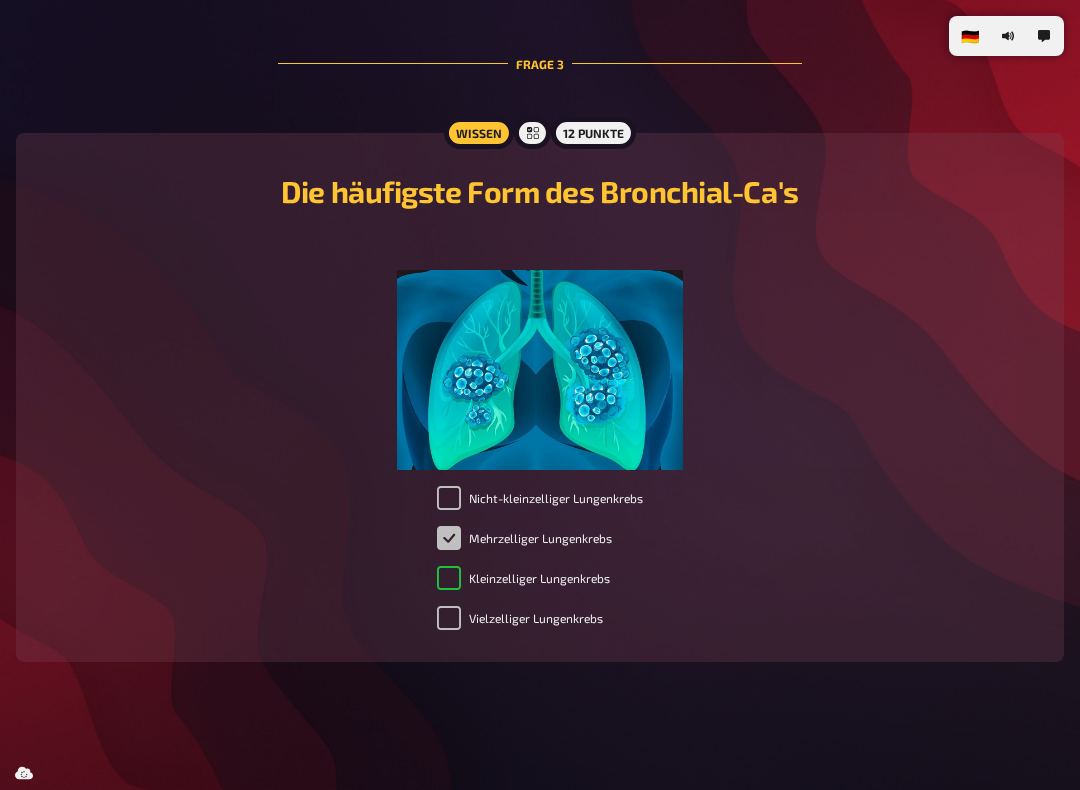 checkbox on "false" 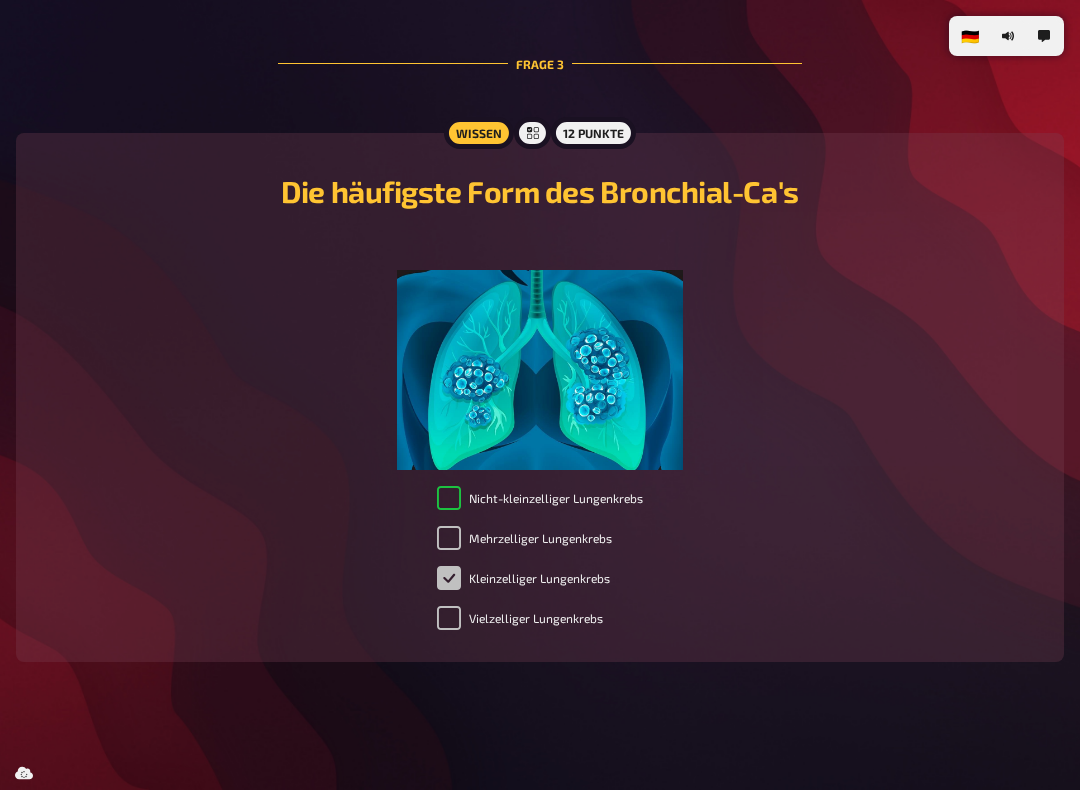 checkbox on "true" 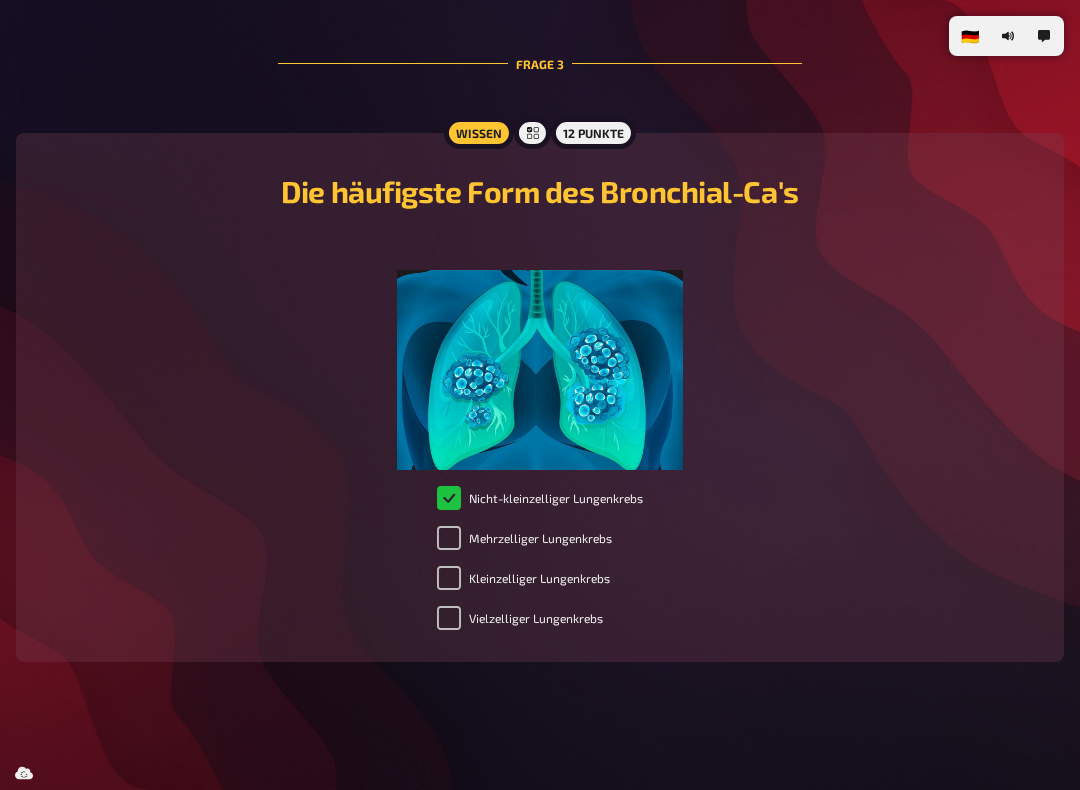 checkbox on "false" 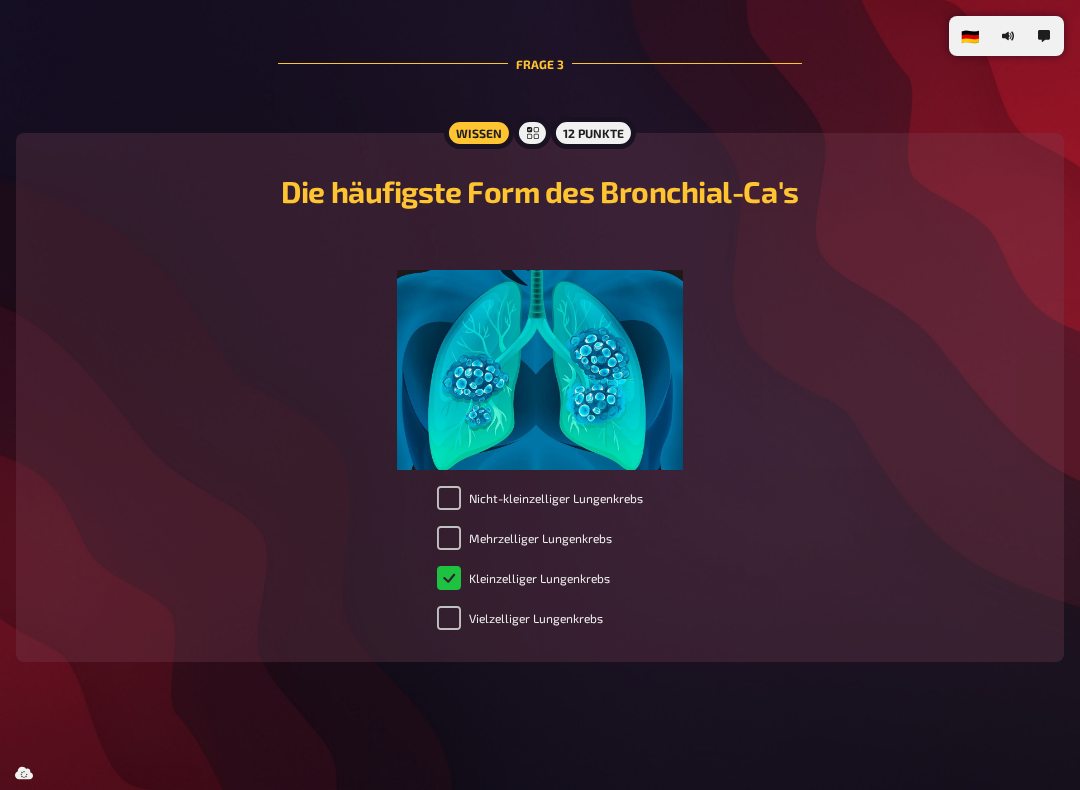 checkbox on "true" 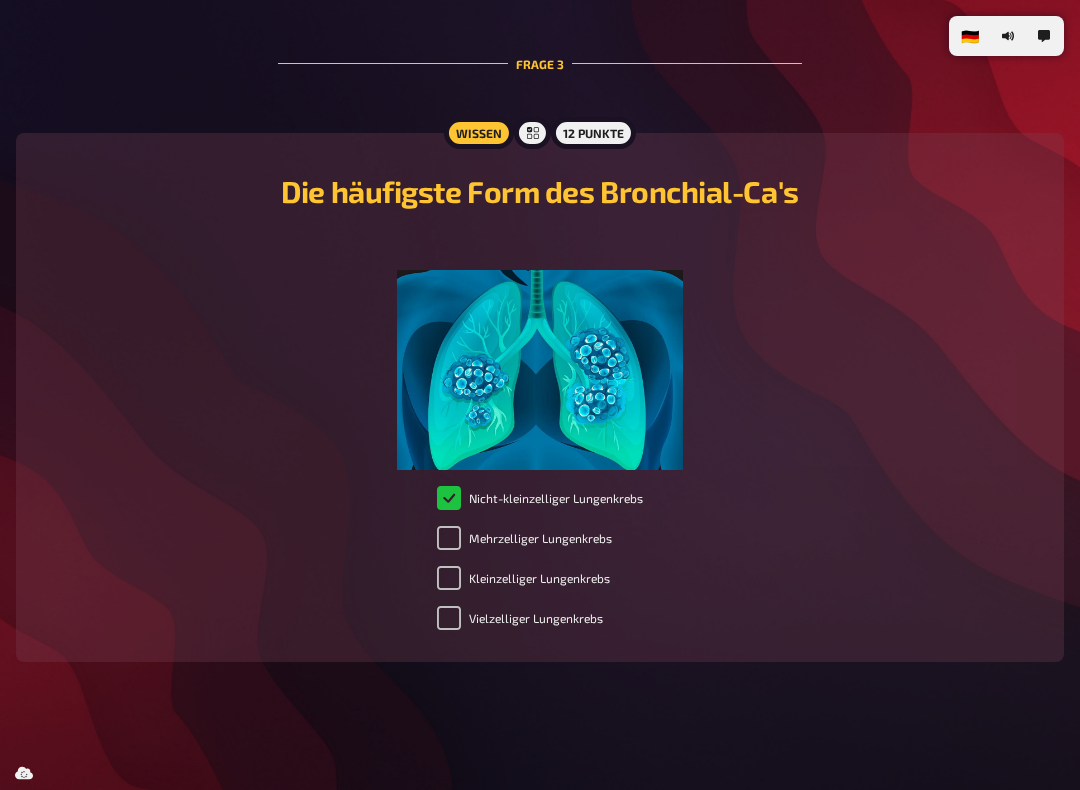 click on "Nicht-kleinzelliger Lungenkrebs" at bounding box center (540, 498) 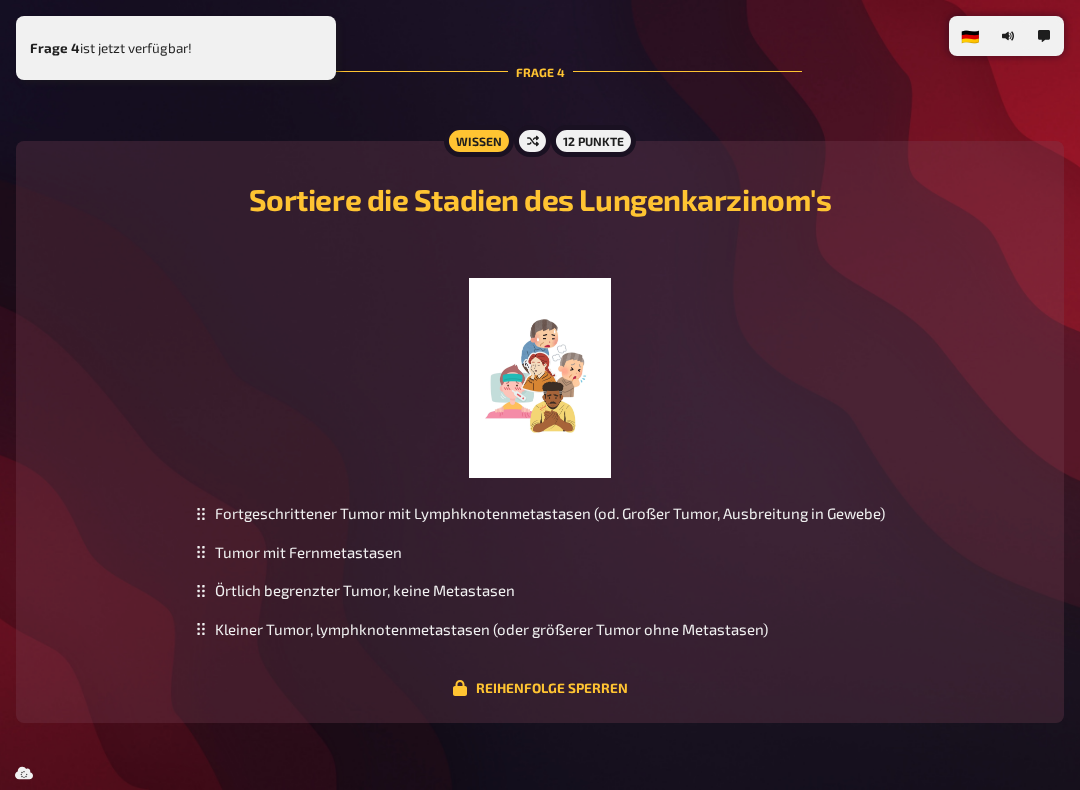 scroll, scrollTop: 2247, scrollLeft: 0, axis: vertical 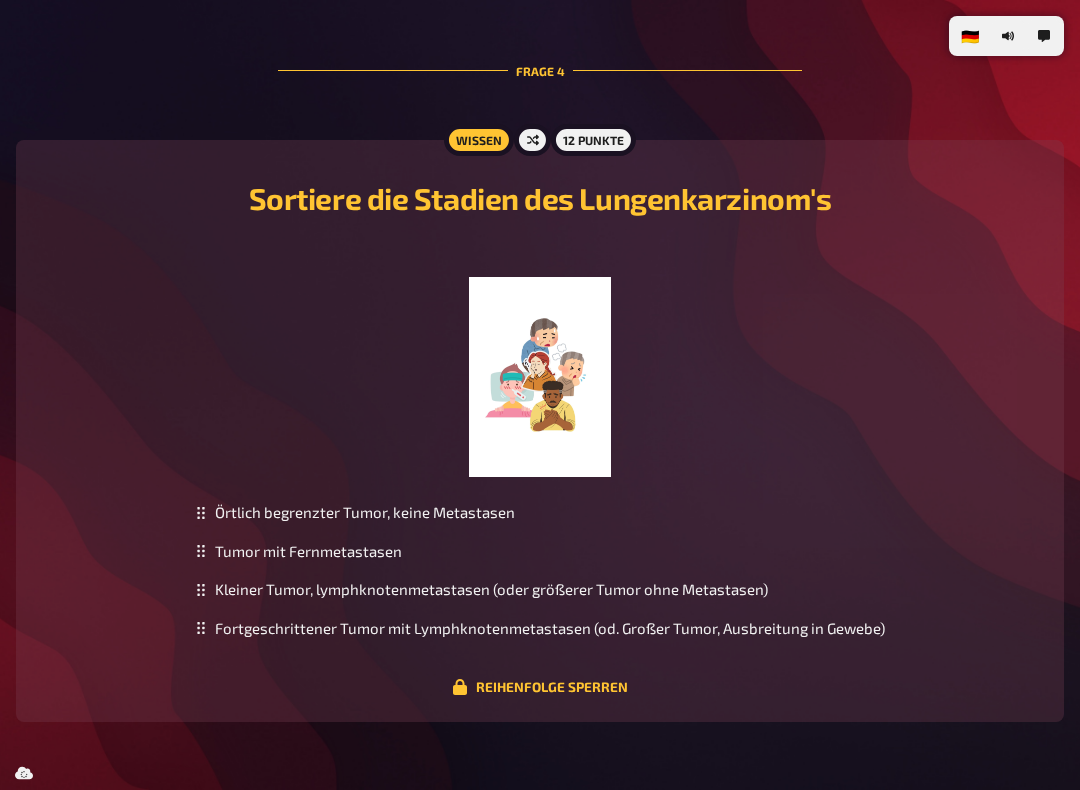 click on "Reihenfolge sperren" at bounding box center [540, 687] 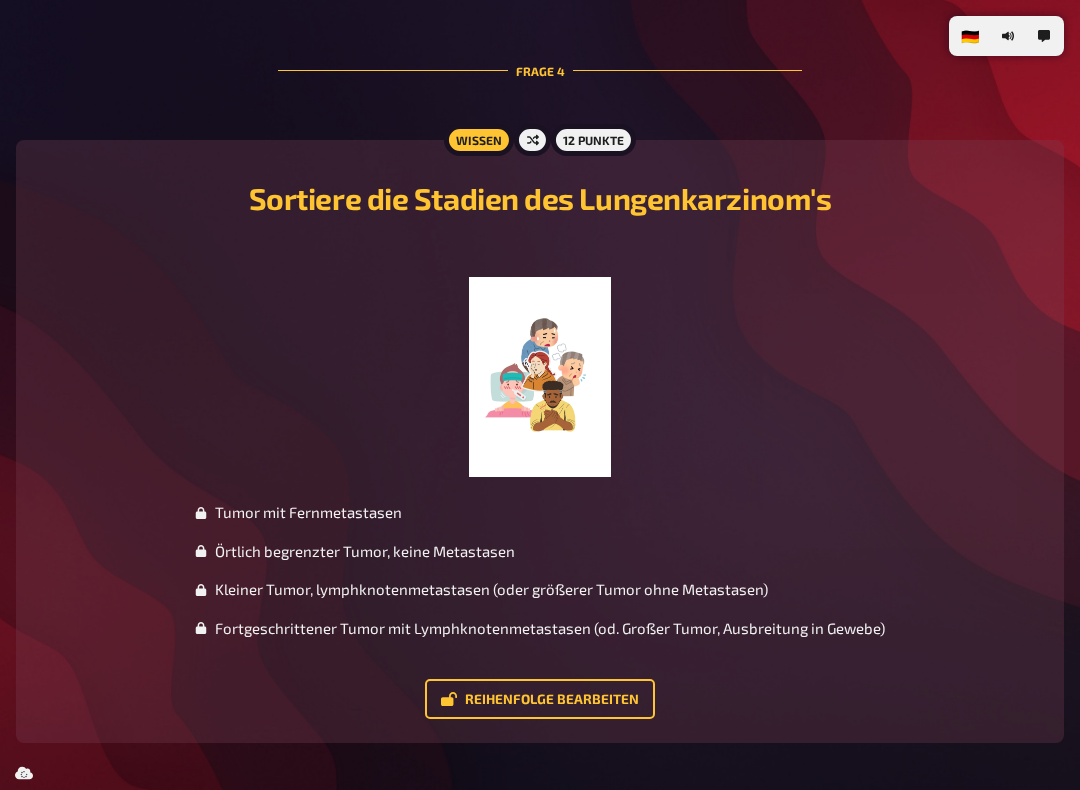 click on "Reihenfolge bearbeiten" at bounding box center (540, 699) 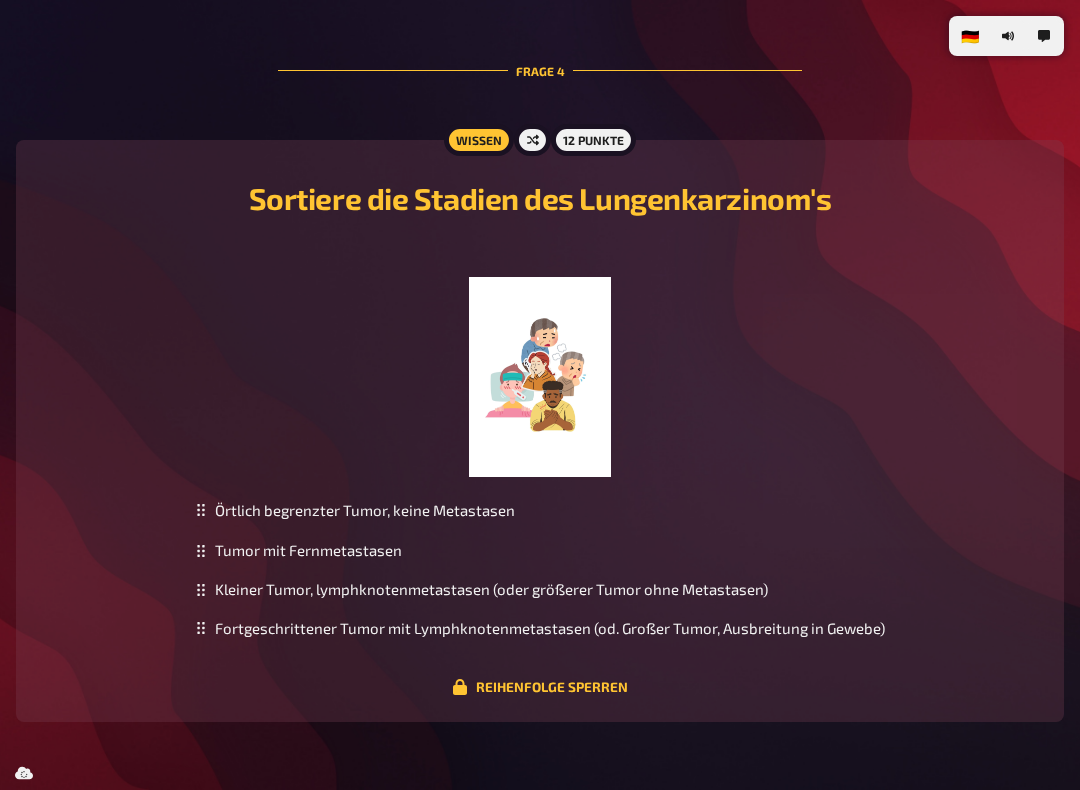 click on "Tumor mit Fernmetastasen" at bounding box center [540, 550] 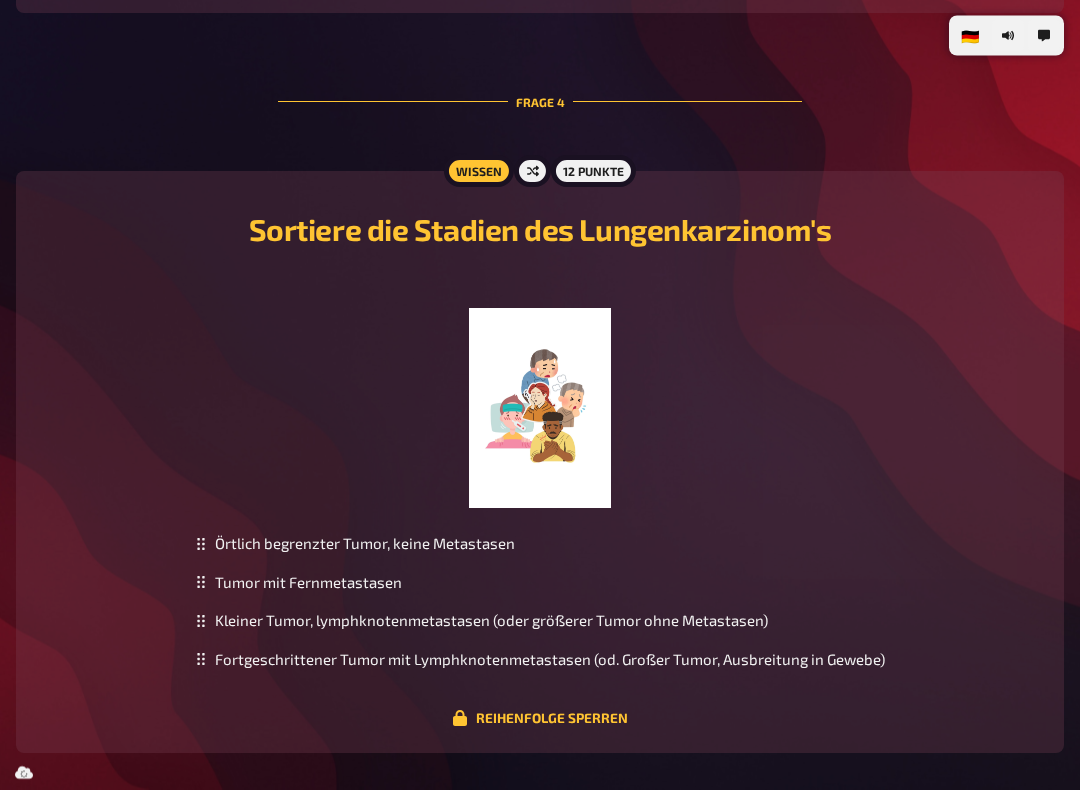 scroll, scrollTop: 2216, scrollLeft: 0, axis: vertical 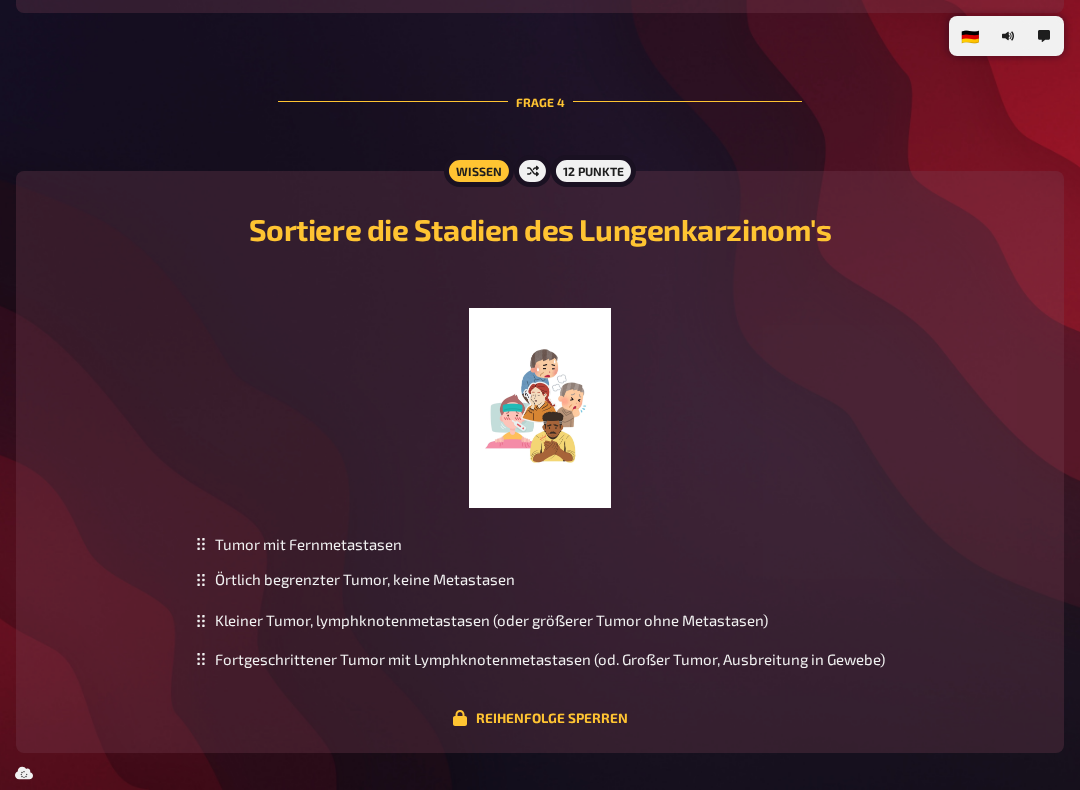 click 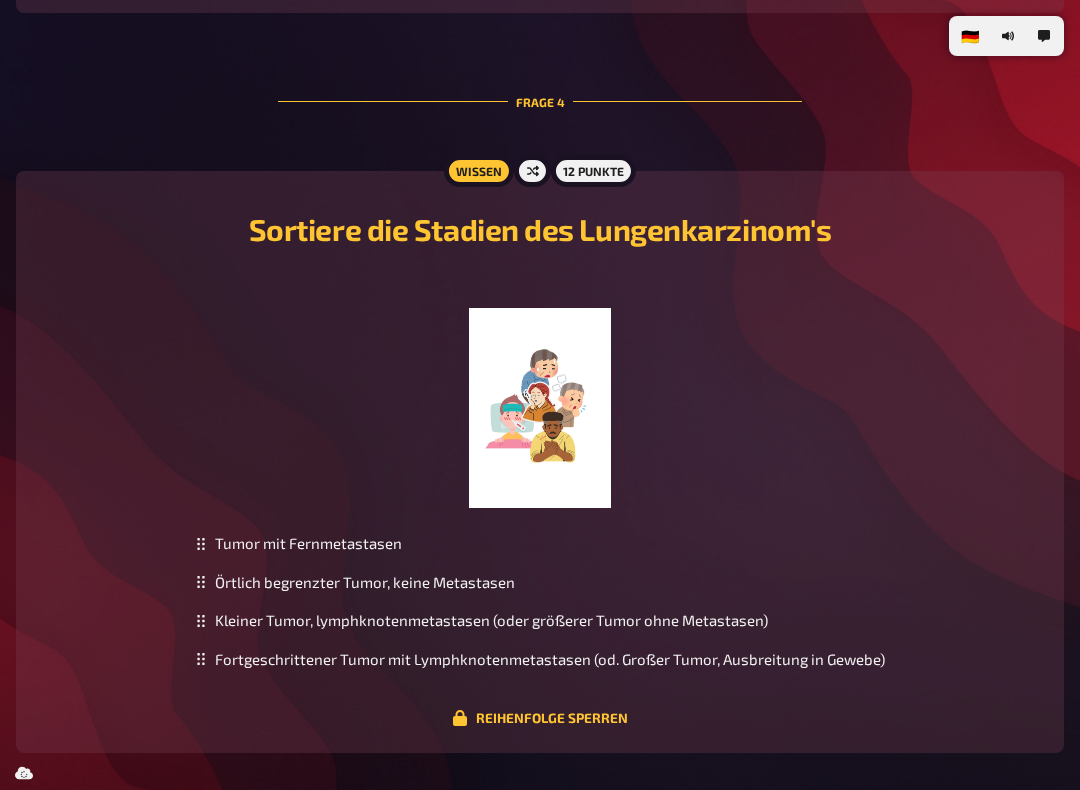 click on "Reihenfolge sperren" at bounding box center (540, 718) 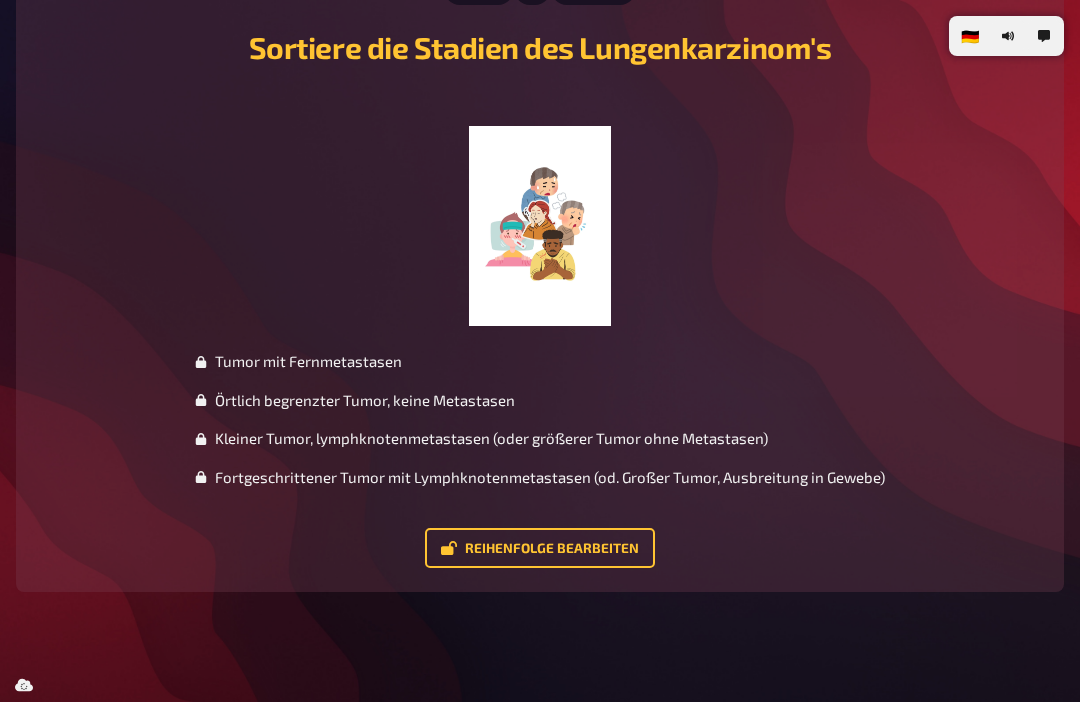 scroll, scrollTop: 2425, scrollLeft: 0, axis: vertical 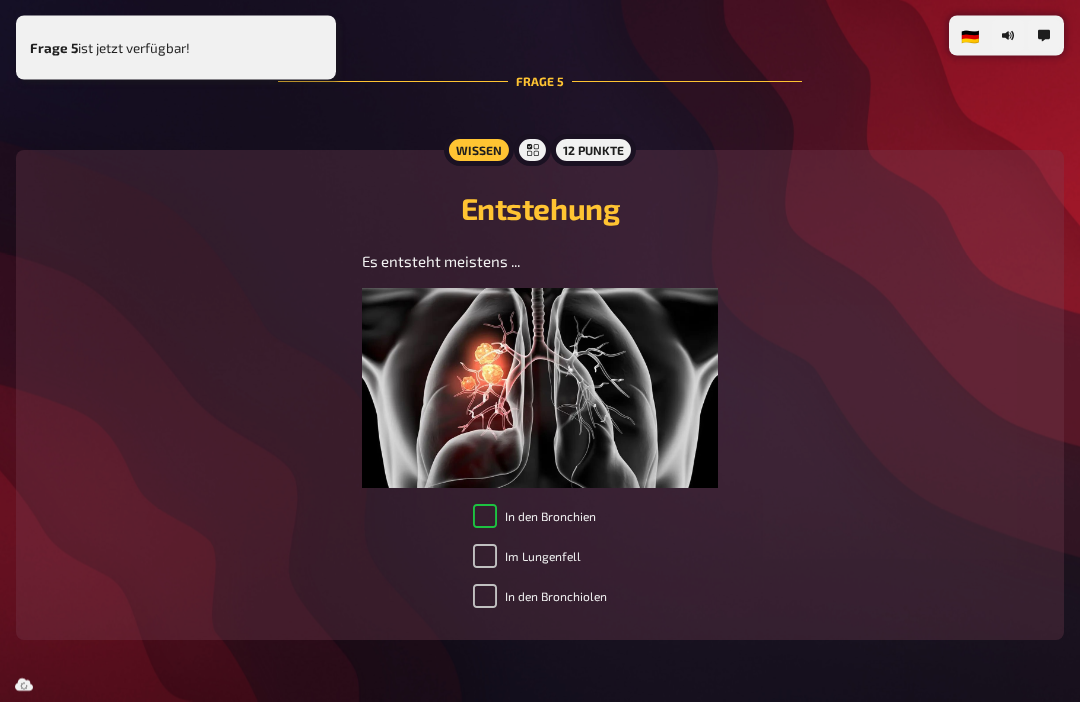 checkbox on "true" 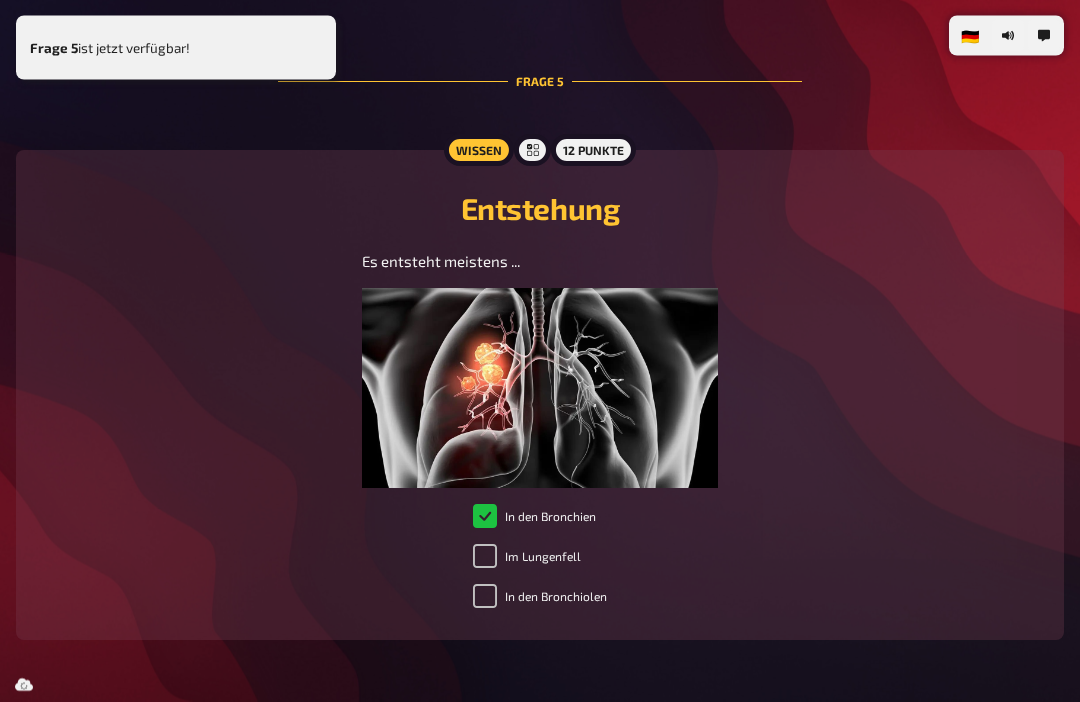 scroll, scrollTop: 2998, scrollLeft: 0, axis: vertical 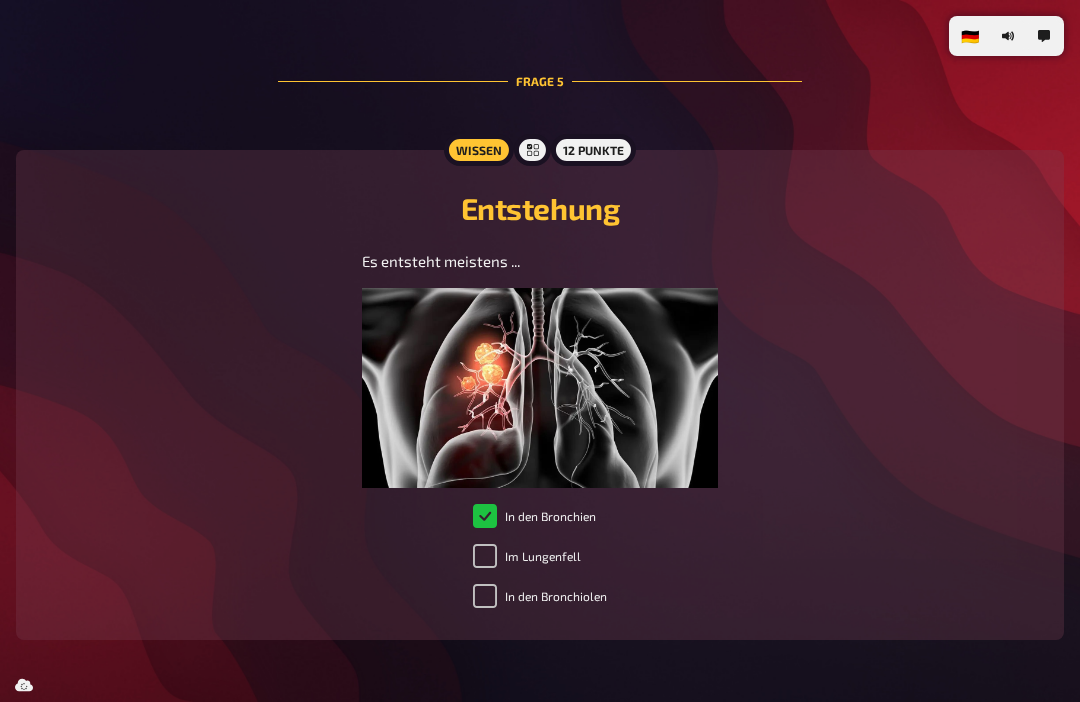 click on "Im Lungenfell" at bounding box center [485, 556] 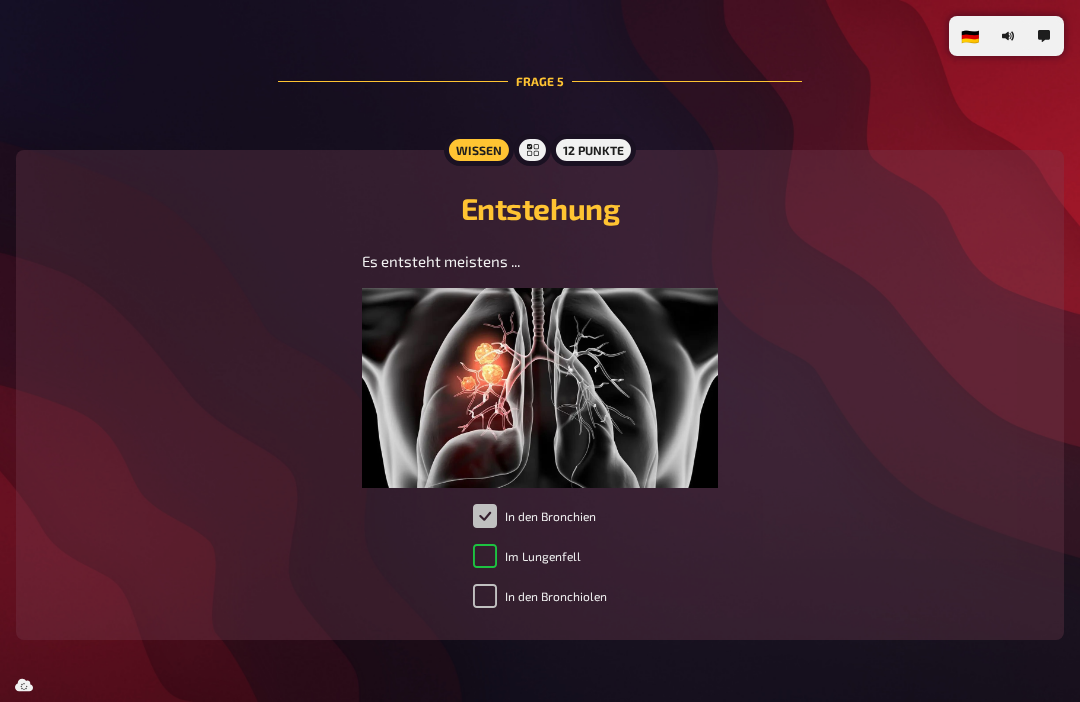 checkbox on "true" 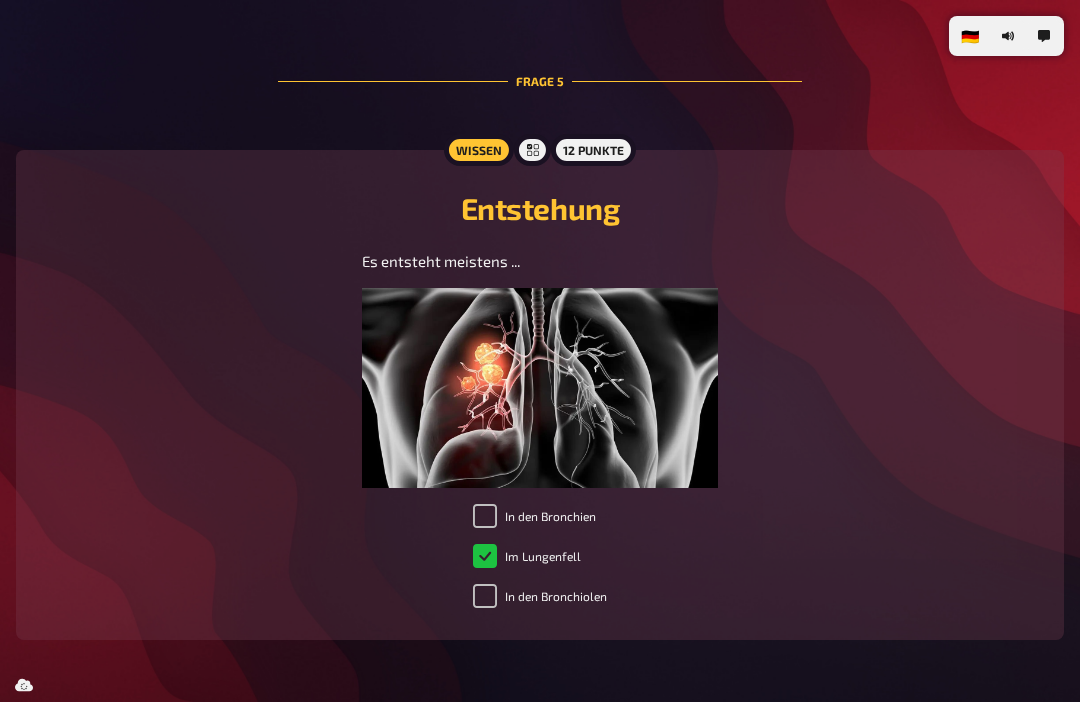 checkbox on "true" 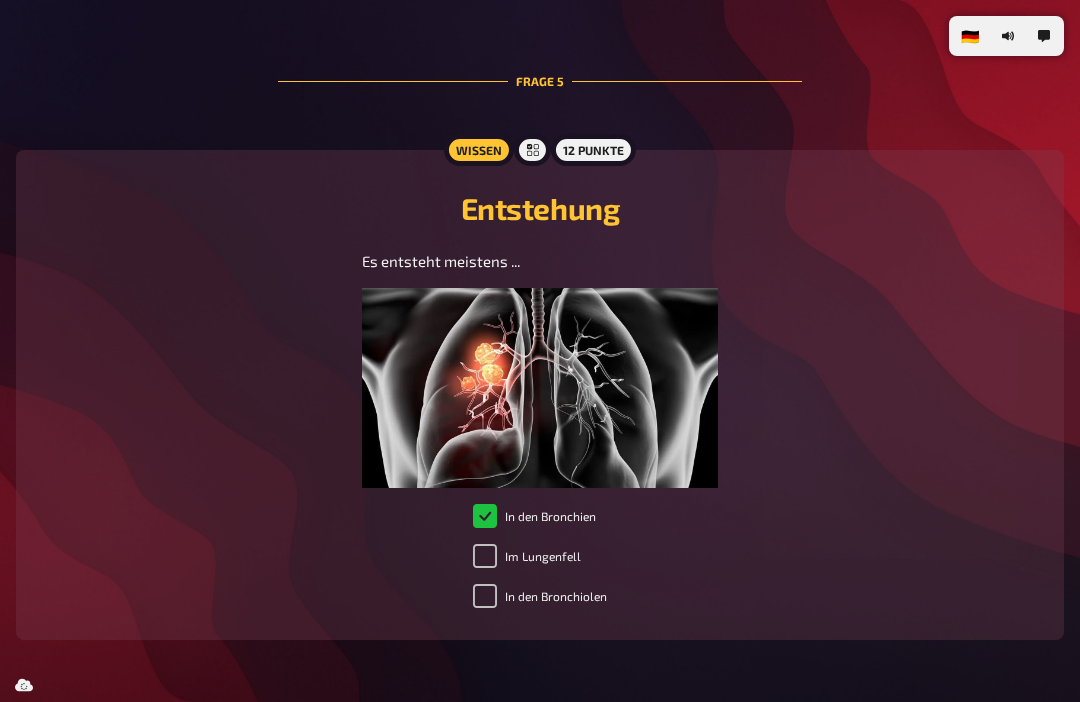 click on "In den Bronchiolen" at bounding box center [485, 596] 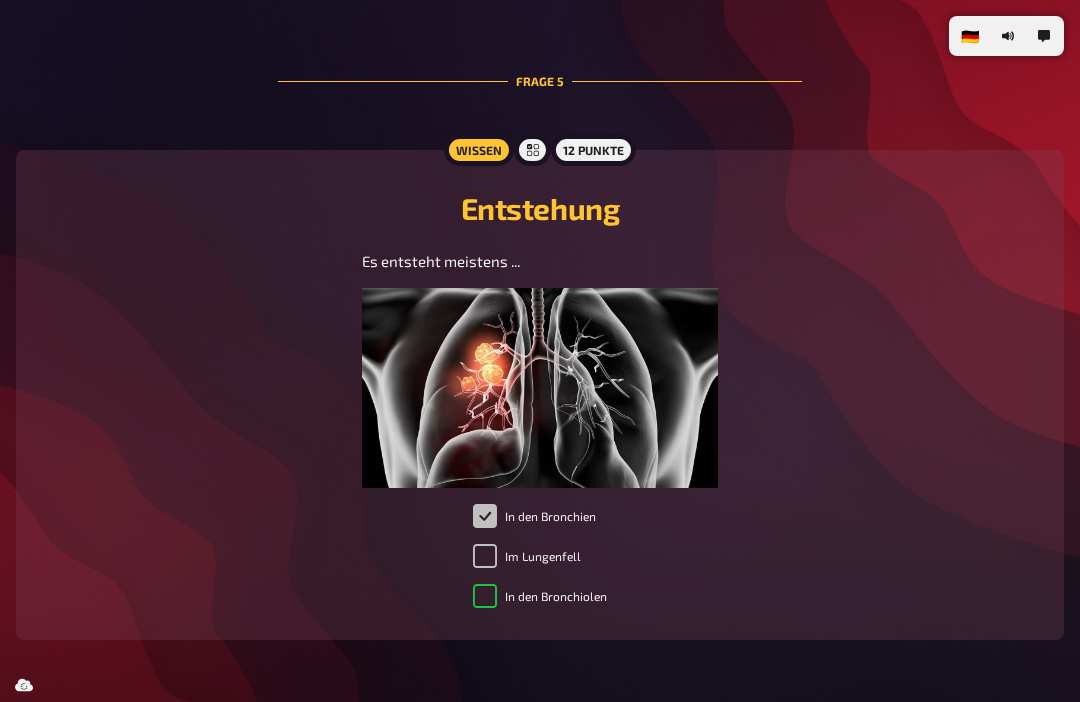 checkbox on "true" 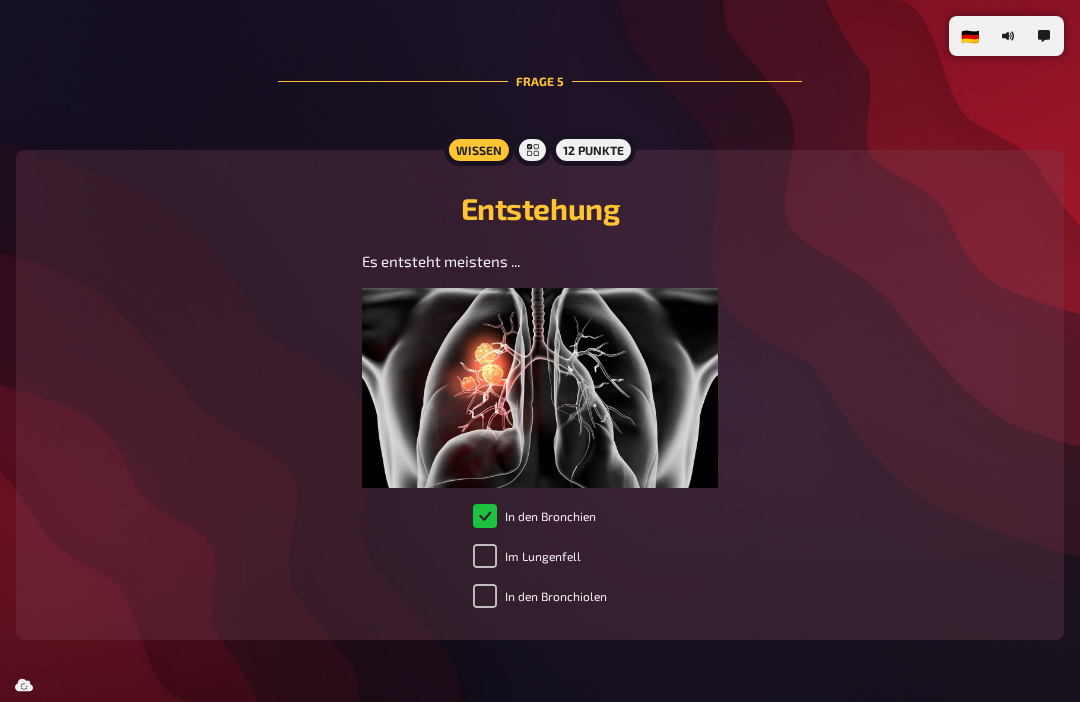 click on "In den Bronchiolen" at bounding box center (485, 596) 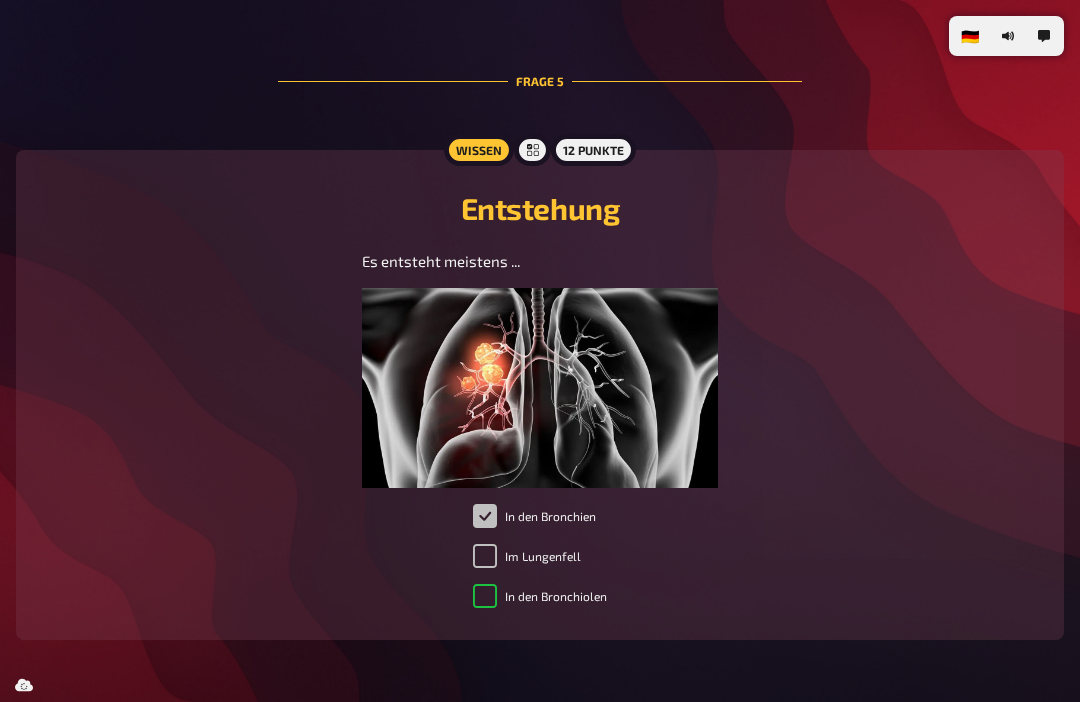checkbox on "true" 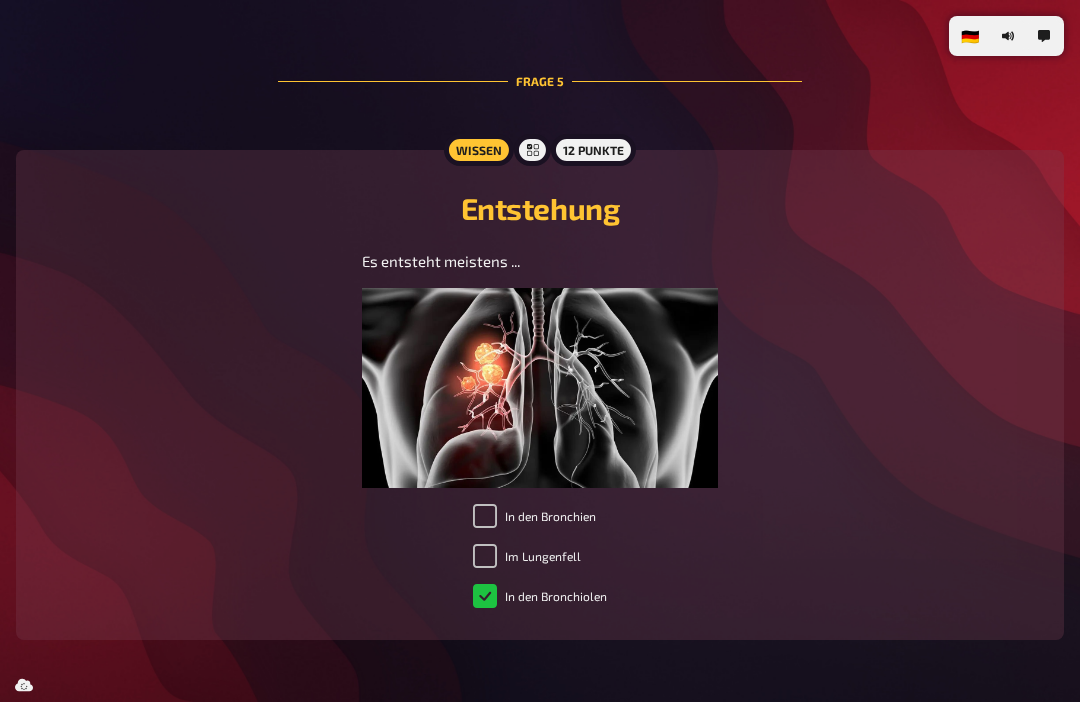 checkbox on "true" 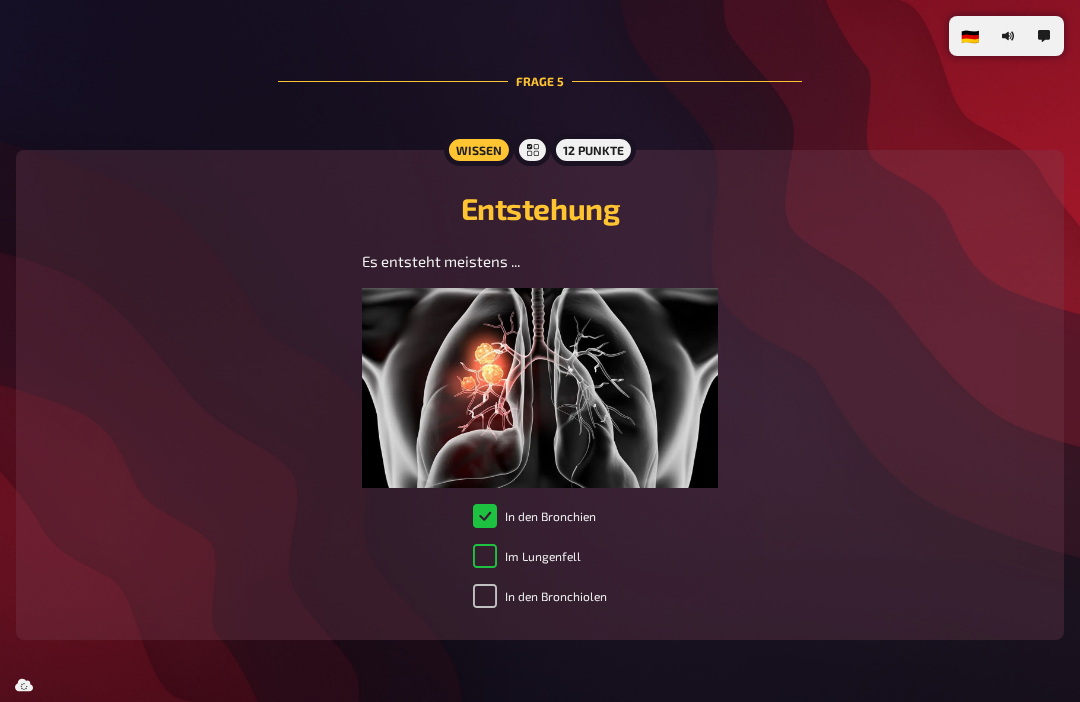 checkbox on "false" 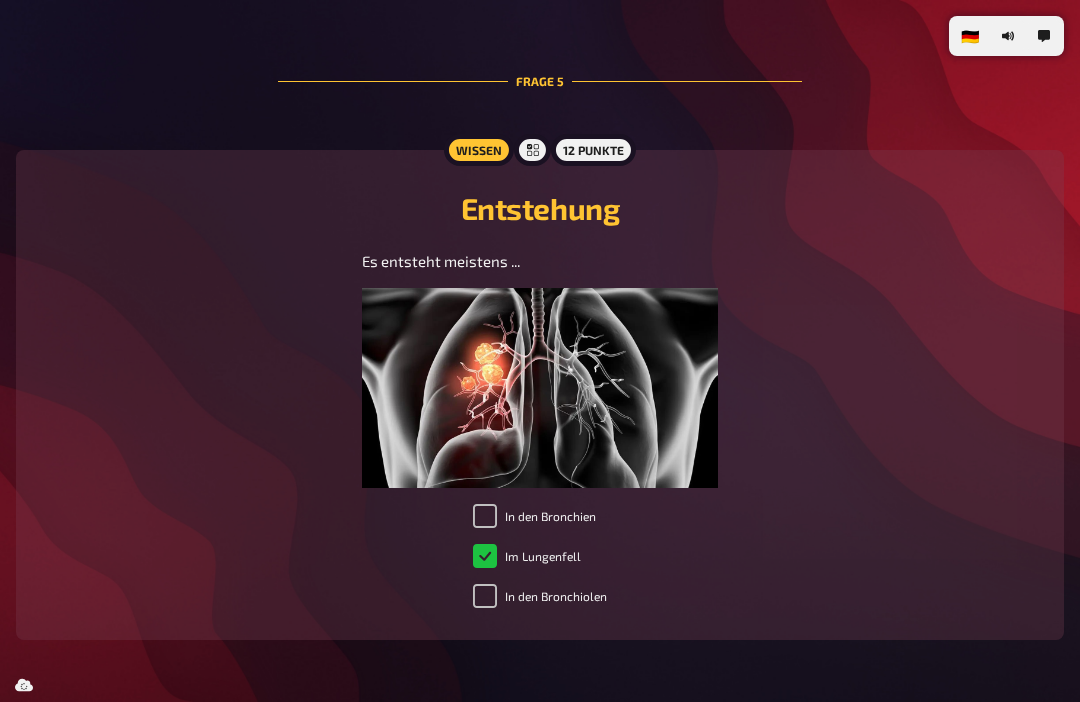 checkbox on "true" 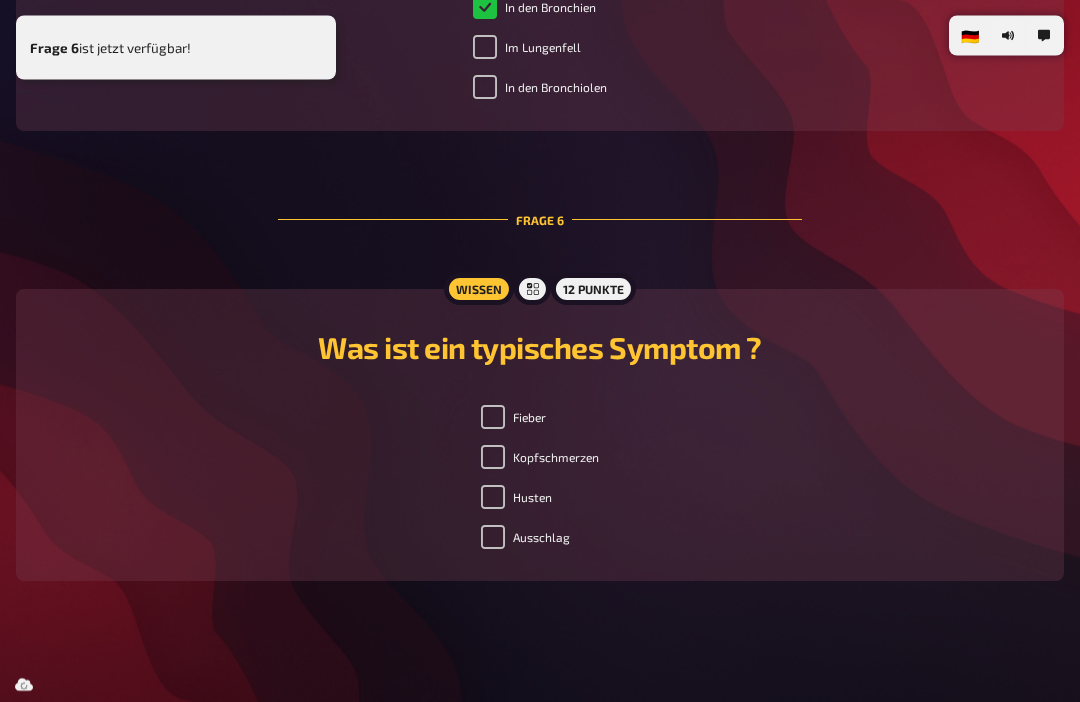 scroll, scrollTop: 3507, scrollLeft: 0, axis: vertical 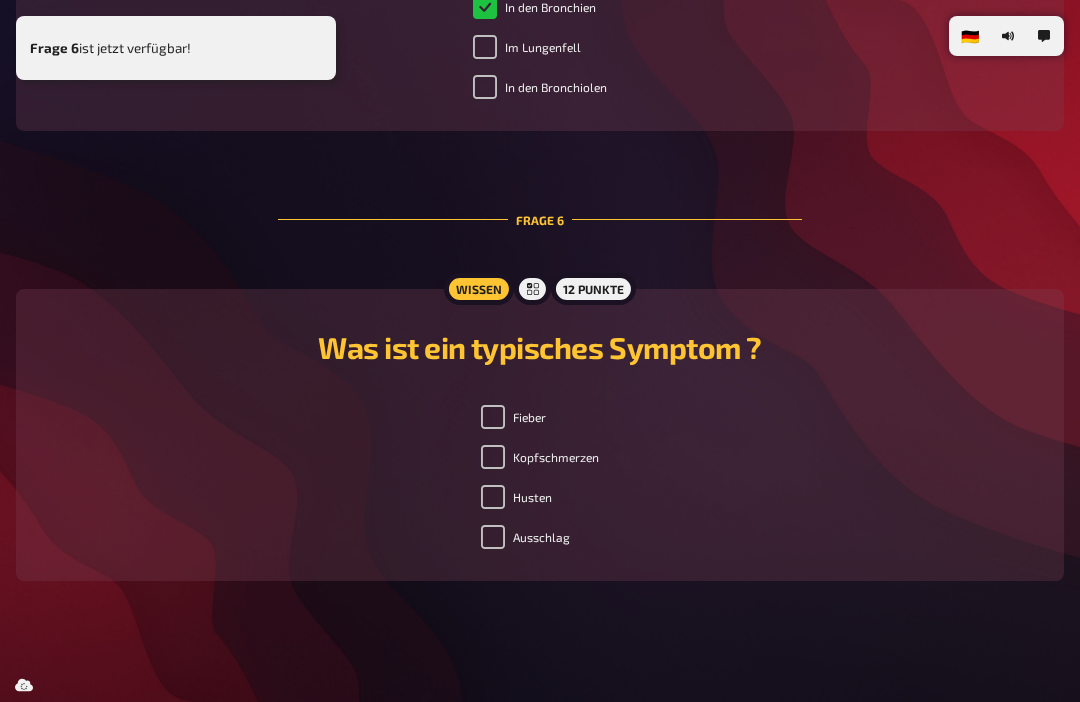 click on "Fieber" at bounding box center [493, 417] 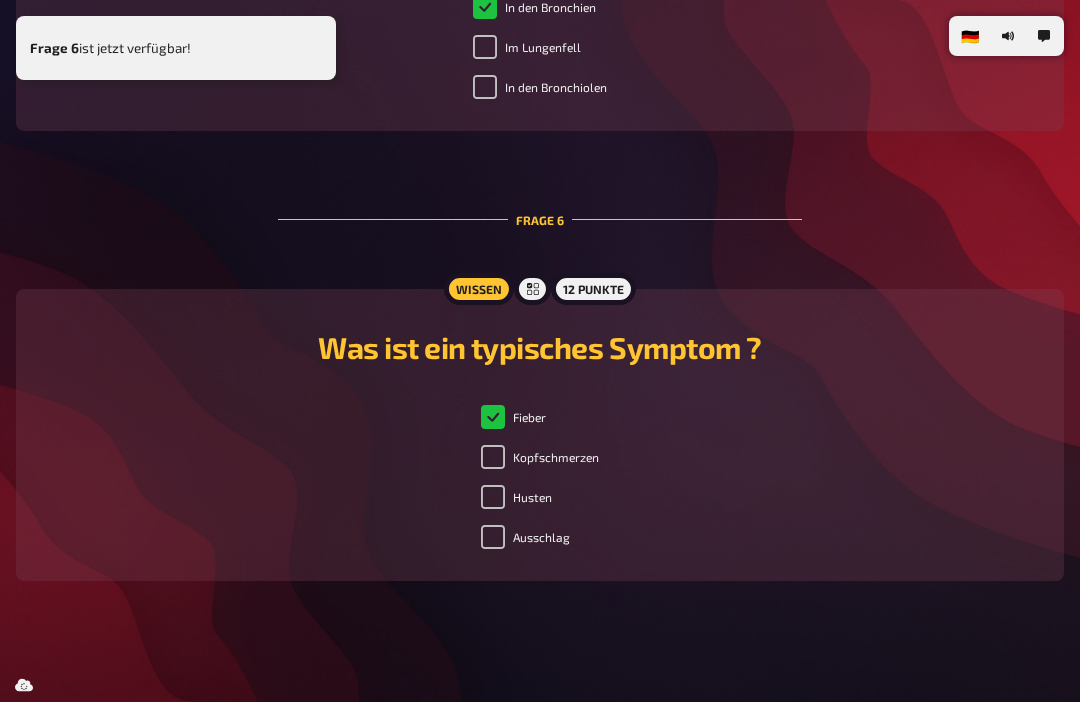 click on "Fieber" at bounding box center [513, 417] 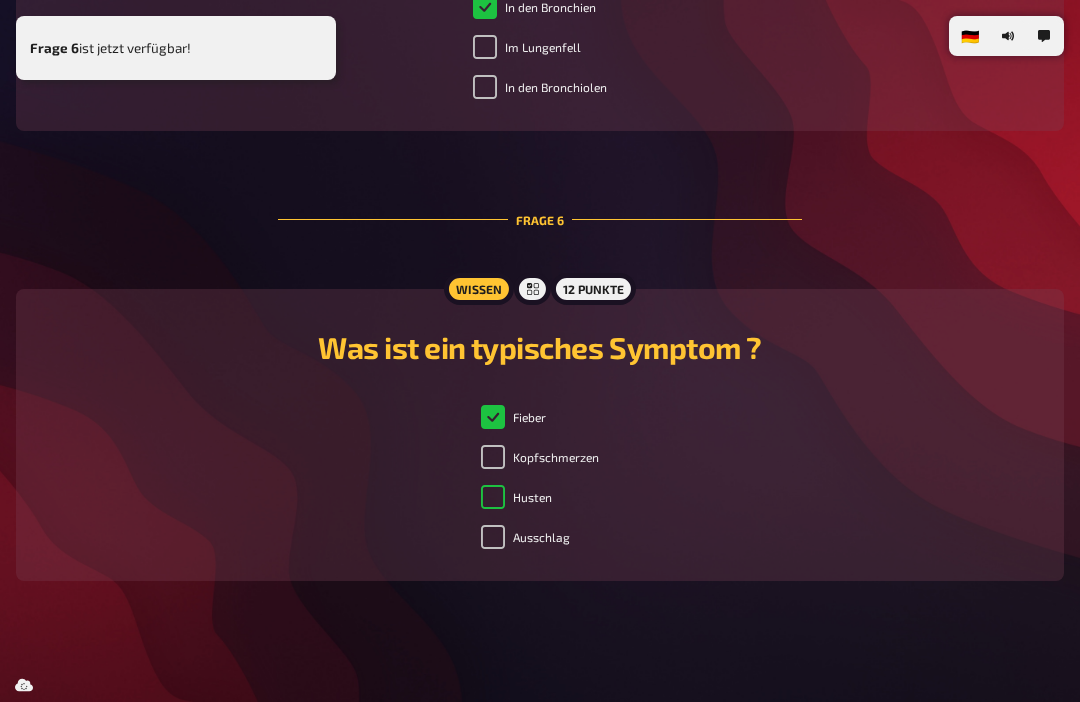 checkbox on "false" 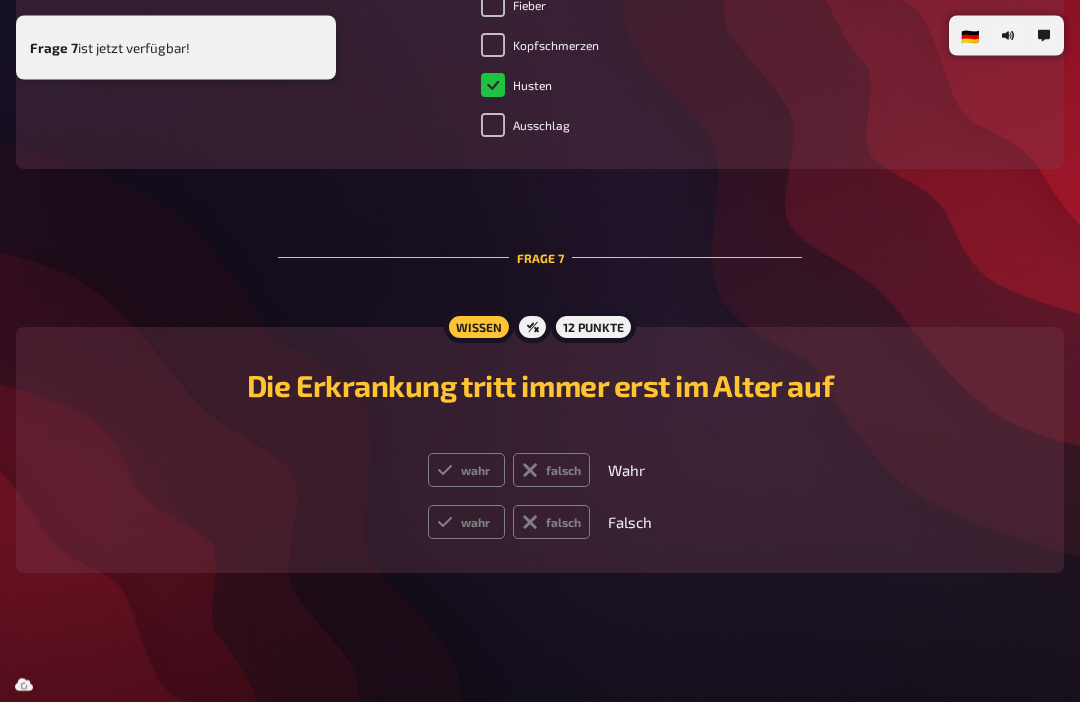 scroll, scrollTop: 3932, scrollLeft: 0, axis: vertical 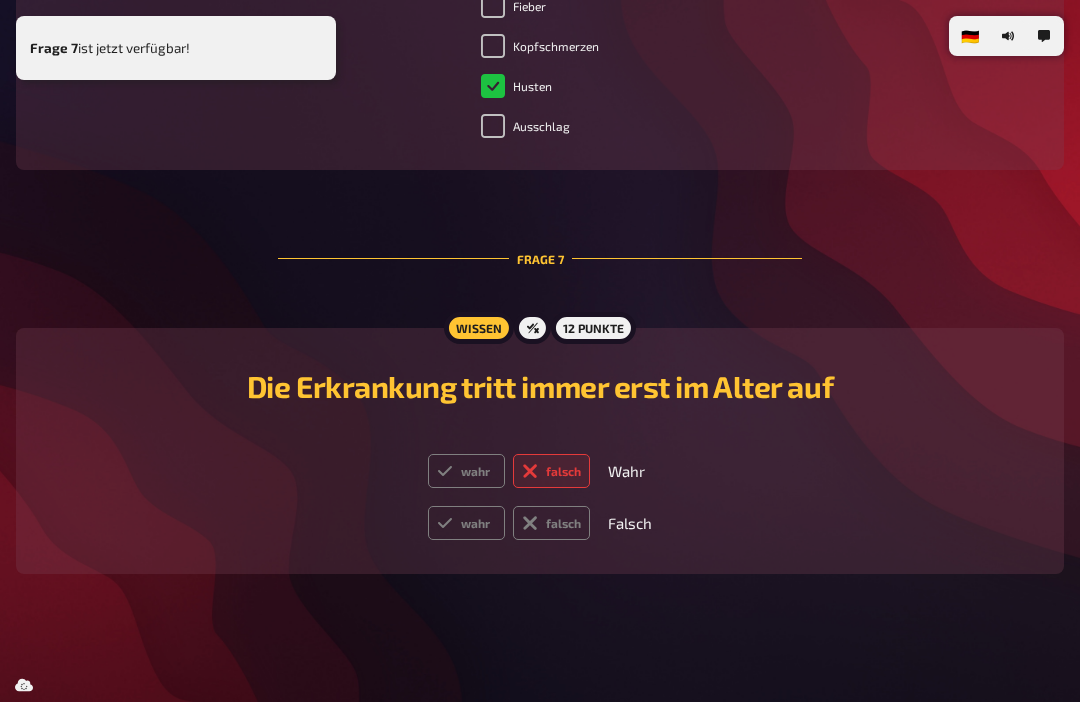 radio on "true" 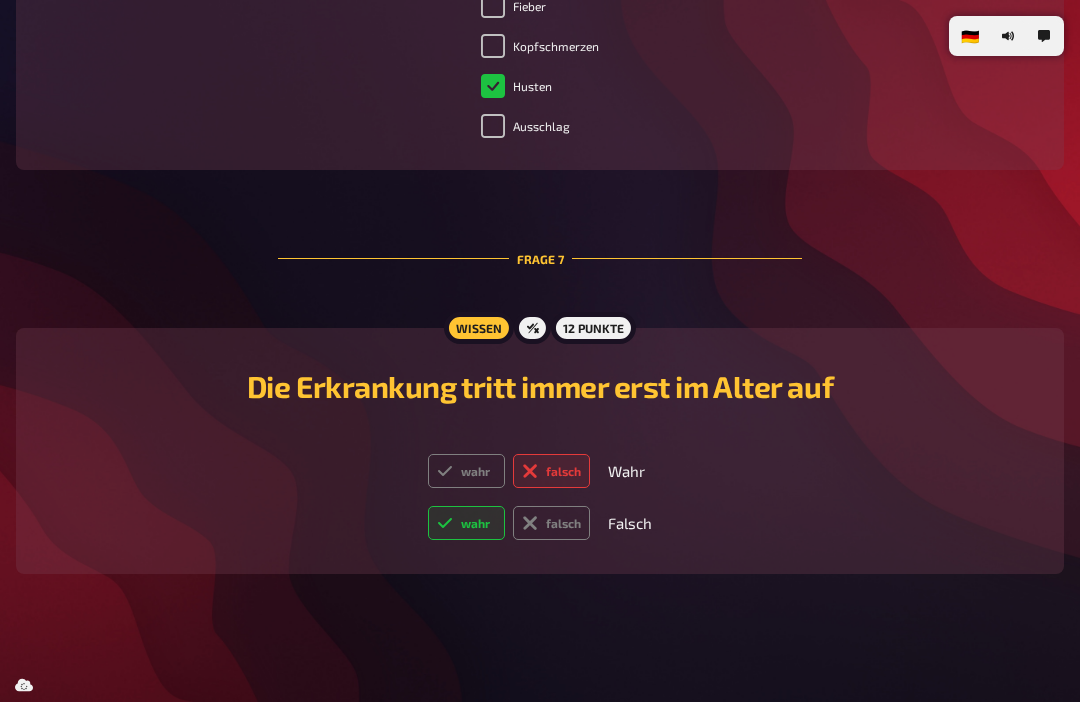 radio on "true" 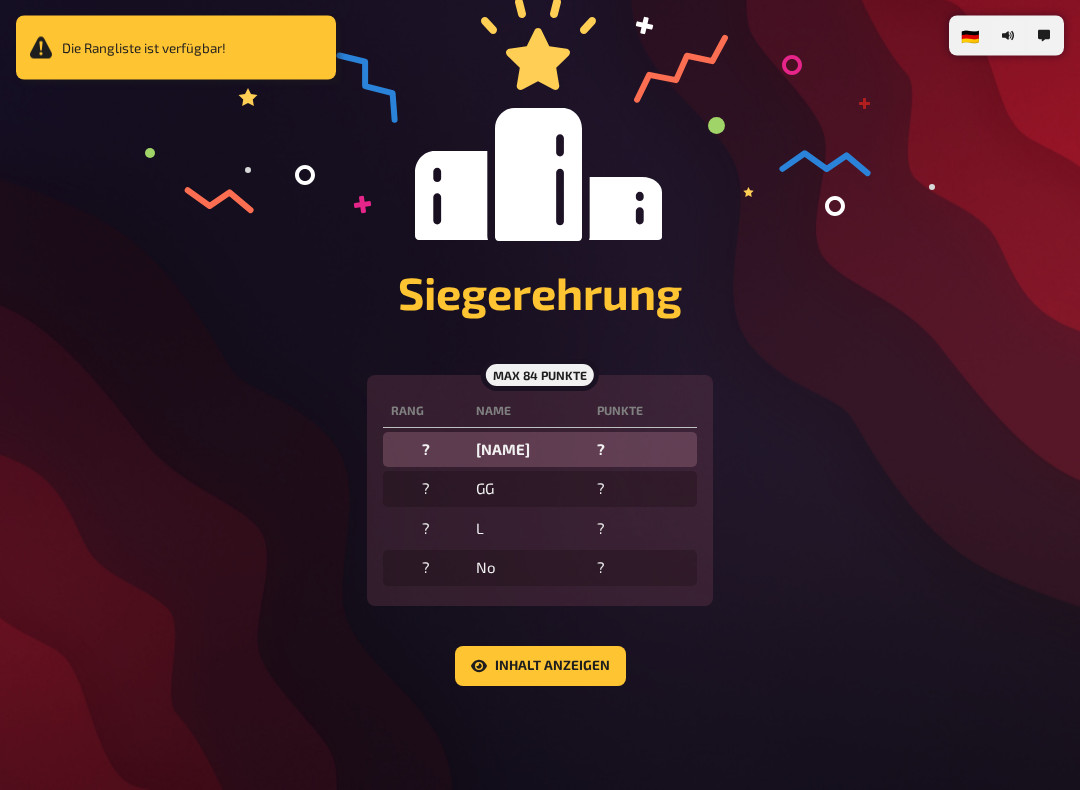 scroll, scrollTop: 234, scrollLeft: 0, axis: vertical 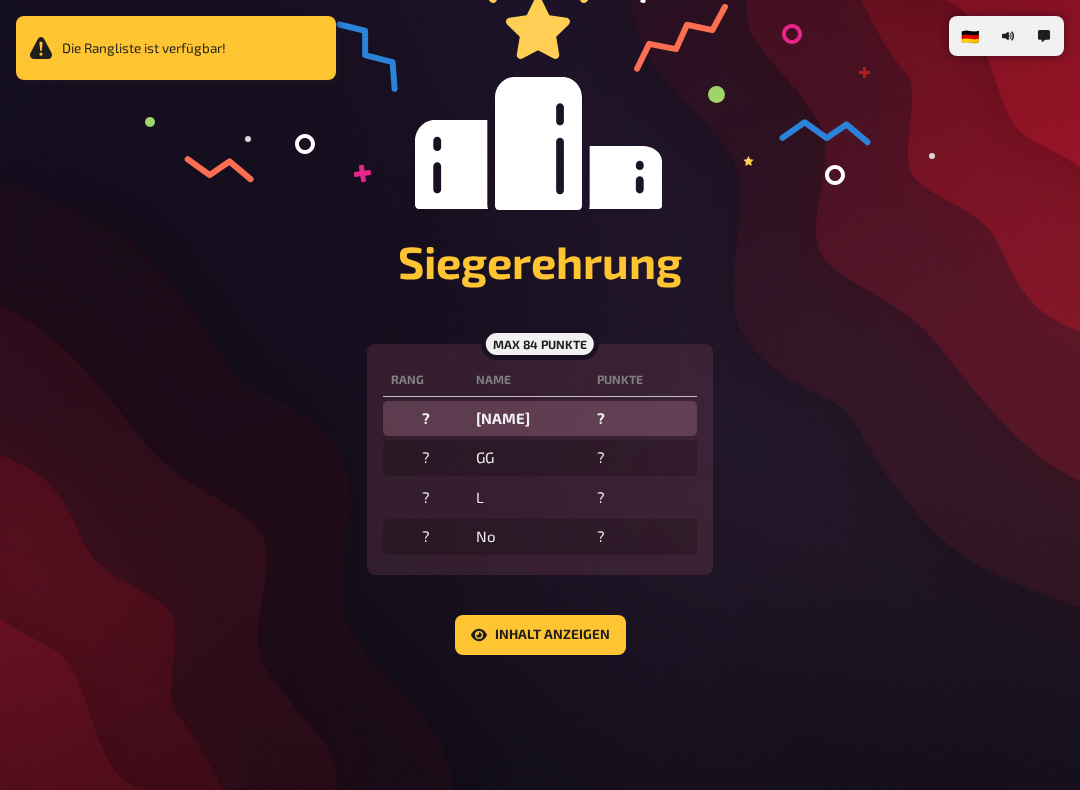 click on "Inhalt anzeigen" at bounding box center [540, 635] 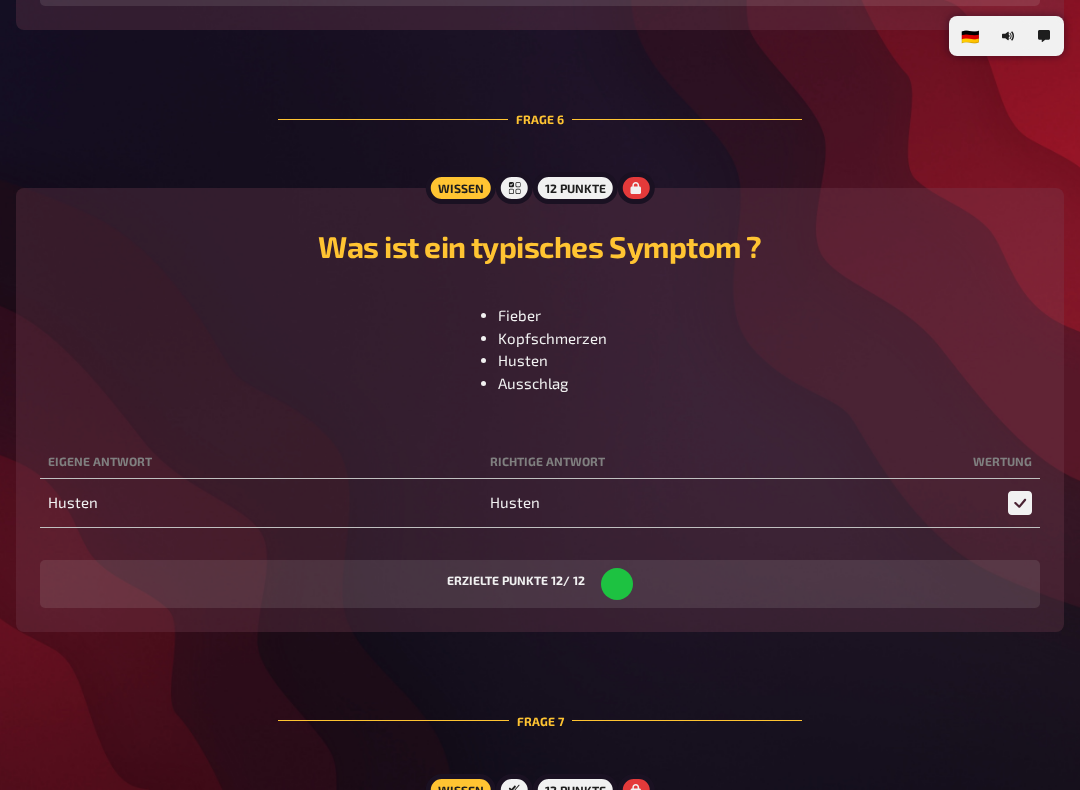 scroll, scrollTop: 4978, scrollLeft: 0, axis: vertical 